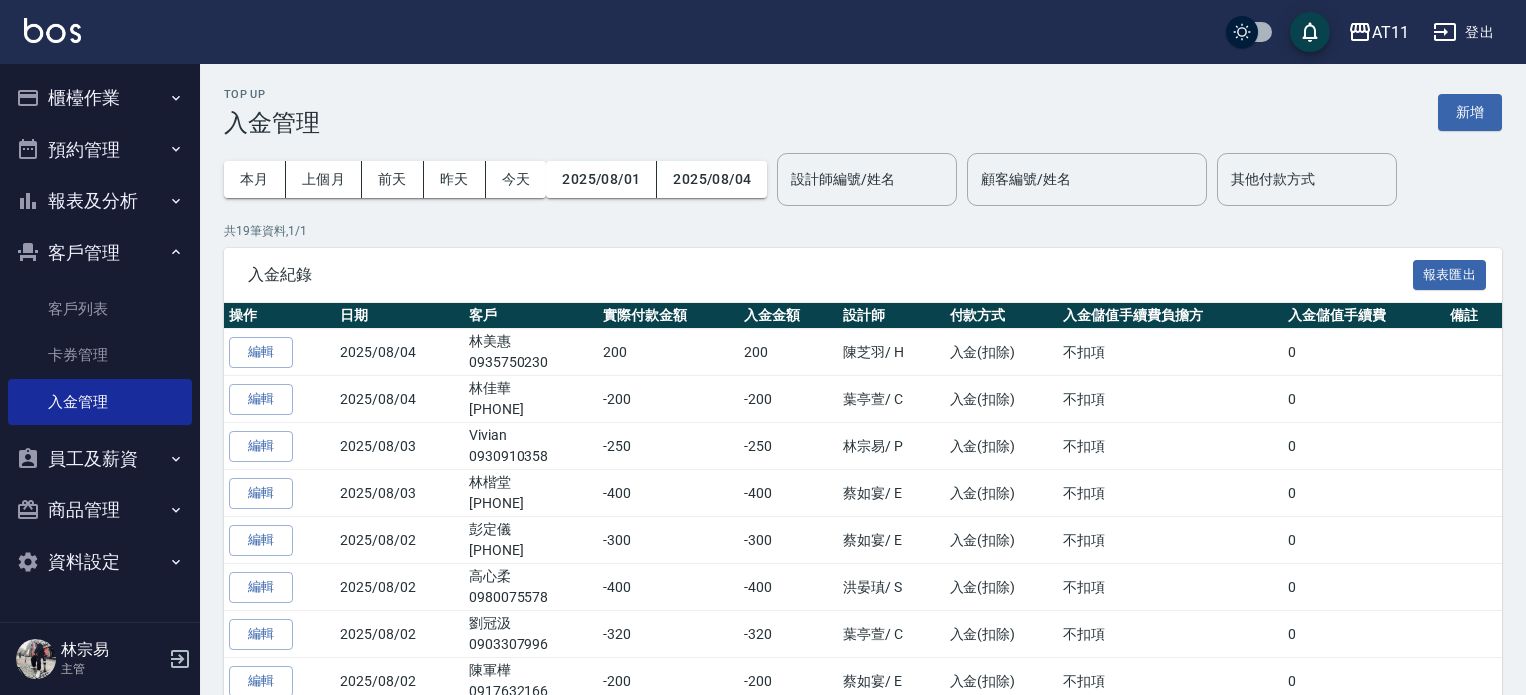 scroll, scrollTop: 0, scrollLeft: 0, axis: both 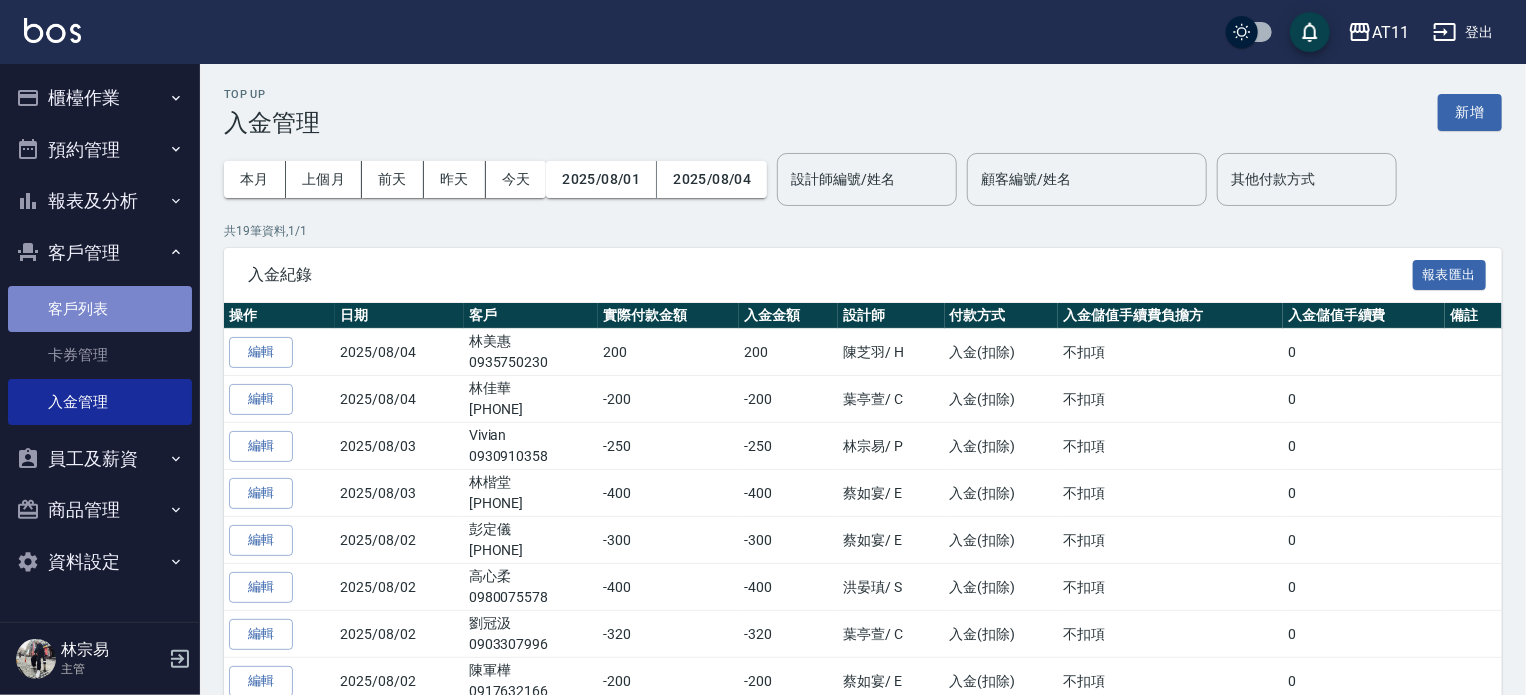 click on "客戶列表" at bounding box center [100, 309] 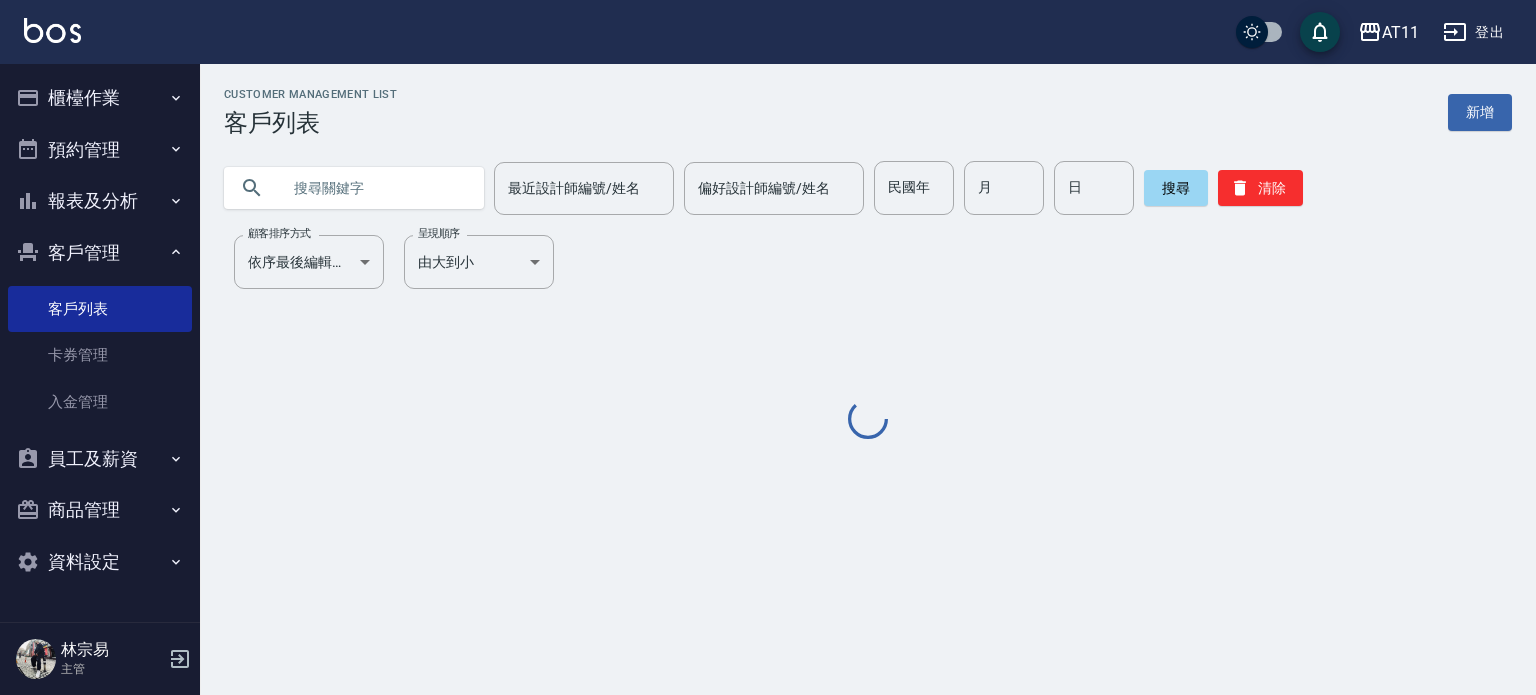 click at bounding box center (374, 188) 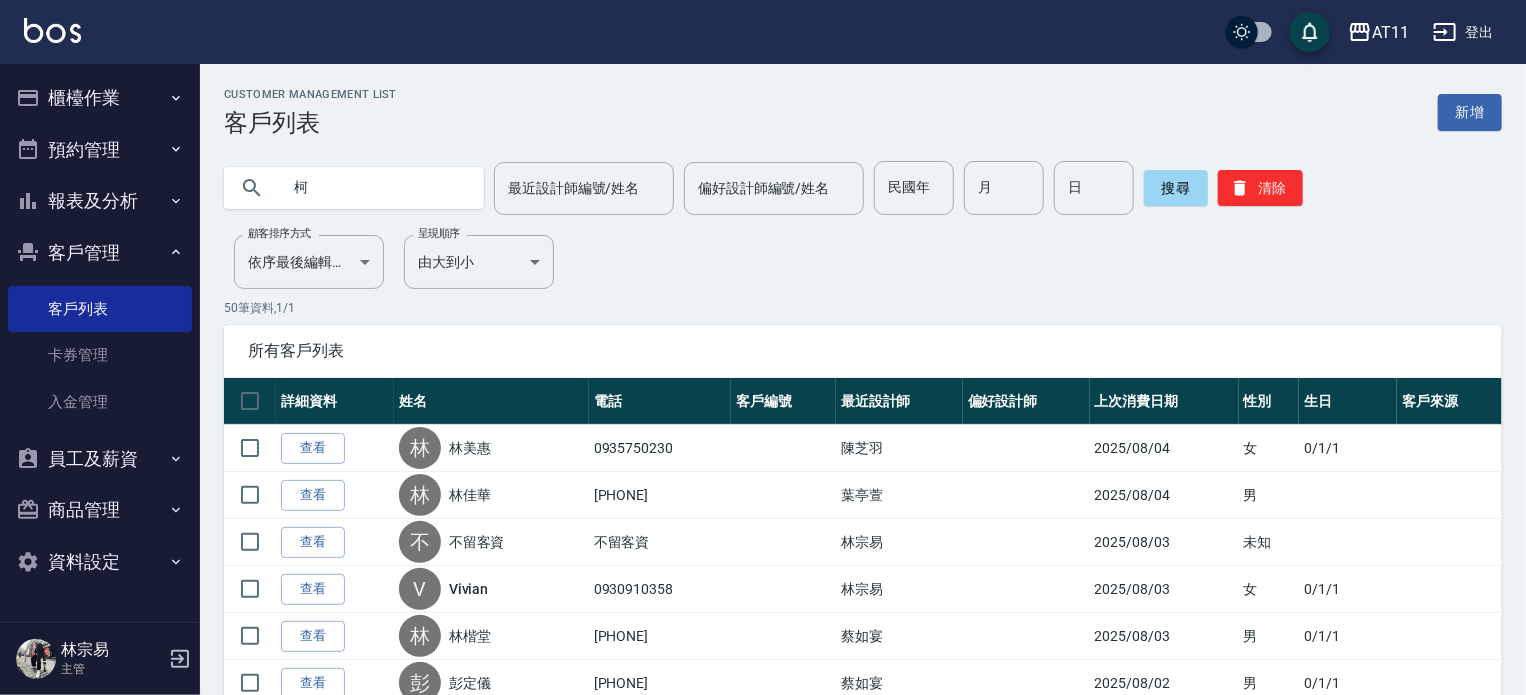 type on "柯" 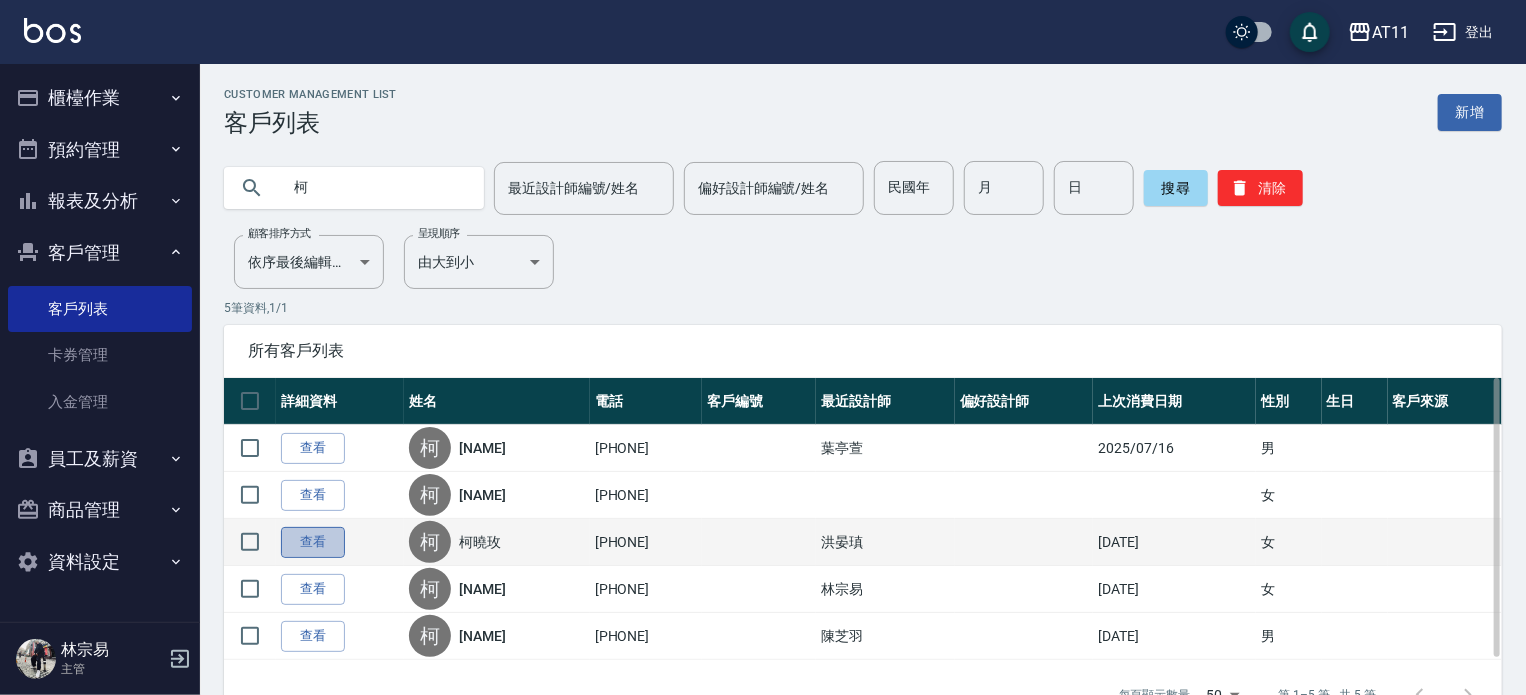 click on "查看" at bounding box center (313, 542) 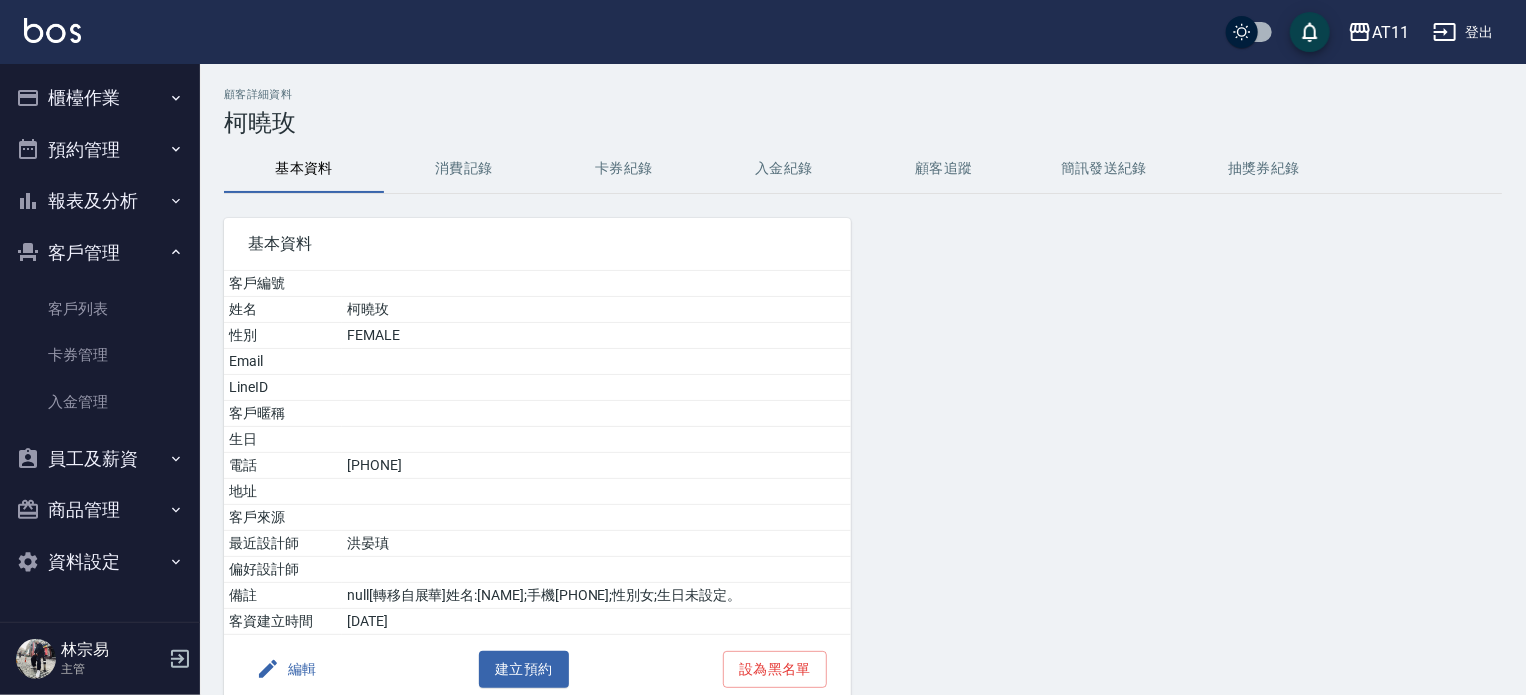 click on "入金紀錄" at bounding box center (784, 169) 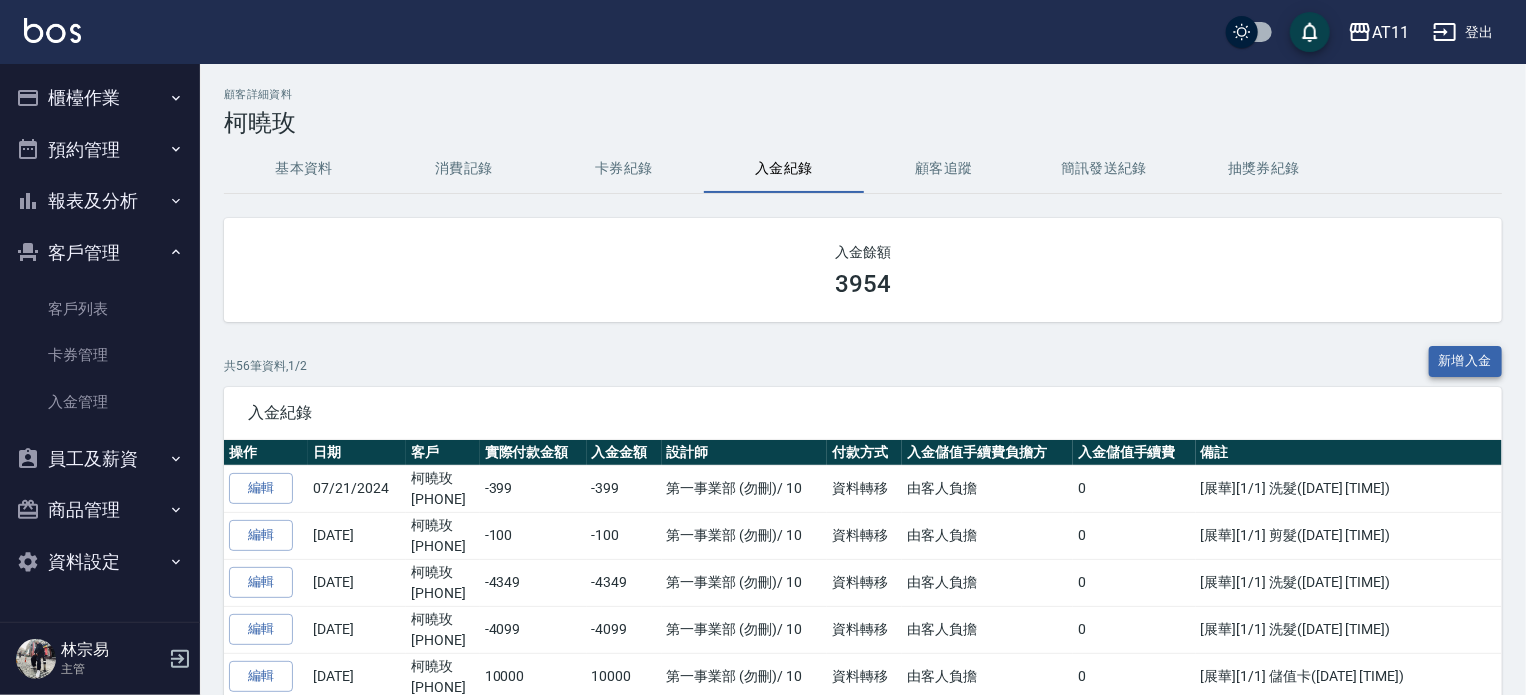 click on "新增入金" at bounding box center (1466, 361) 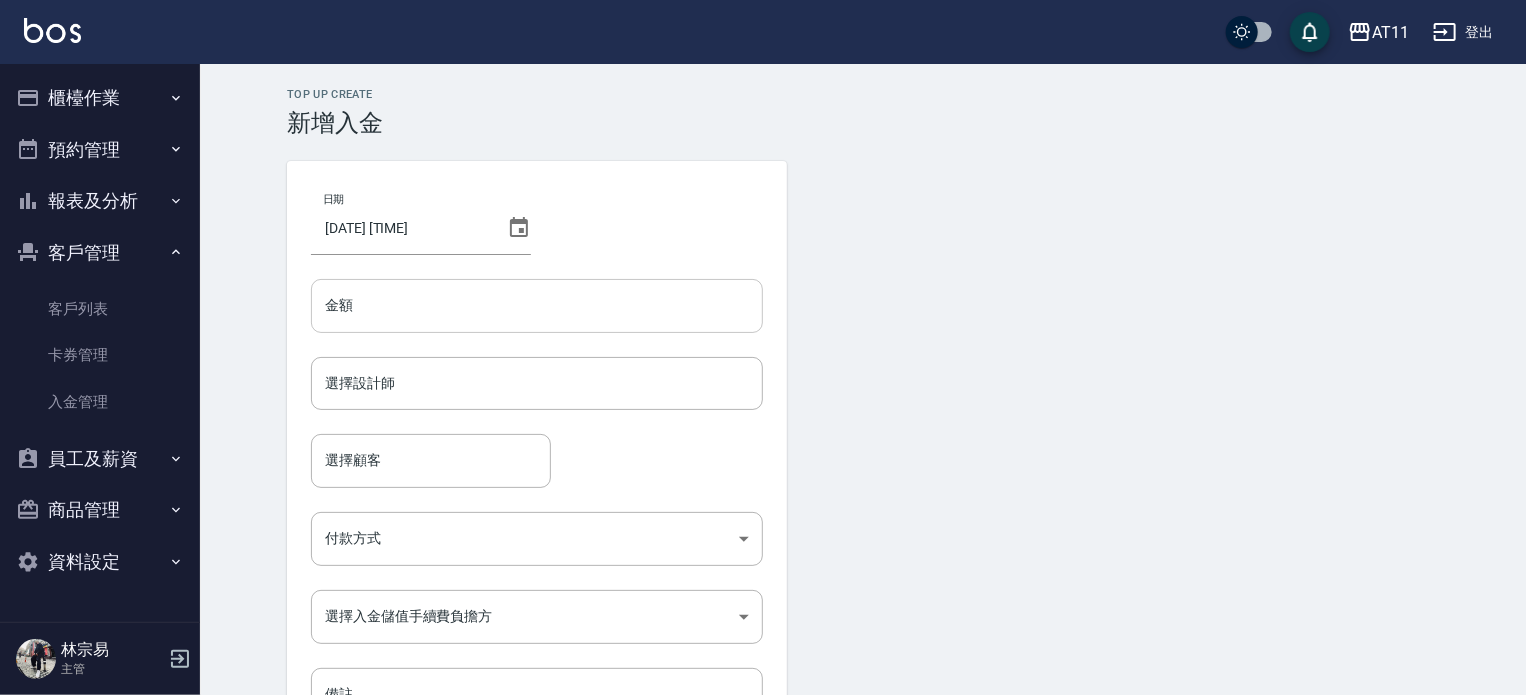 click on "金額" at bounding box center [537, 306] 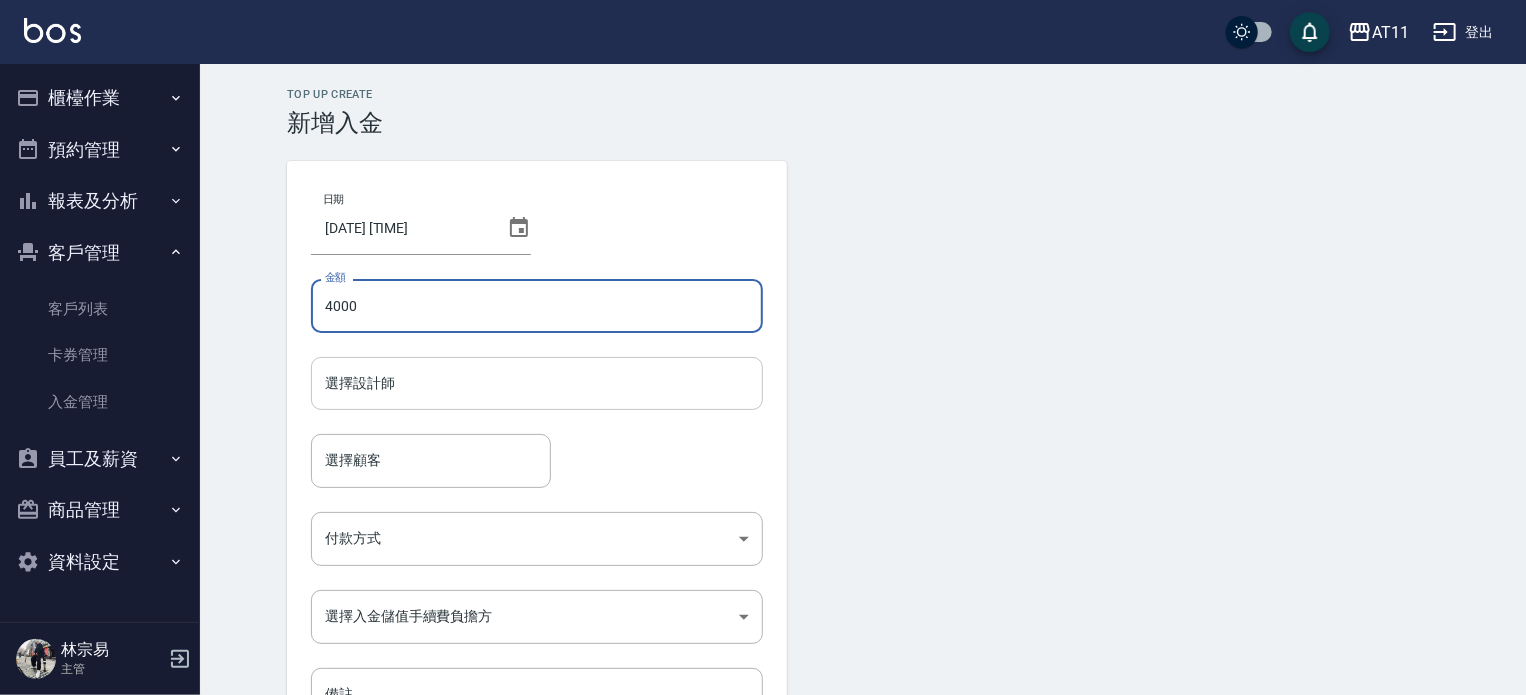 click on "選擇設計師" at bounding box center (537, 383) 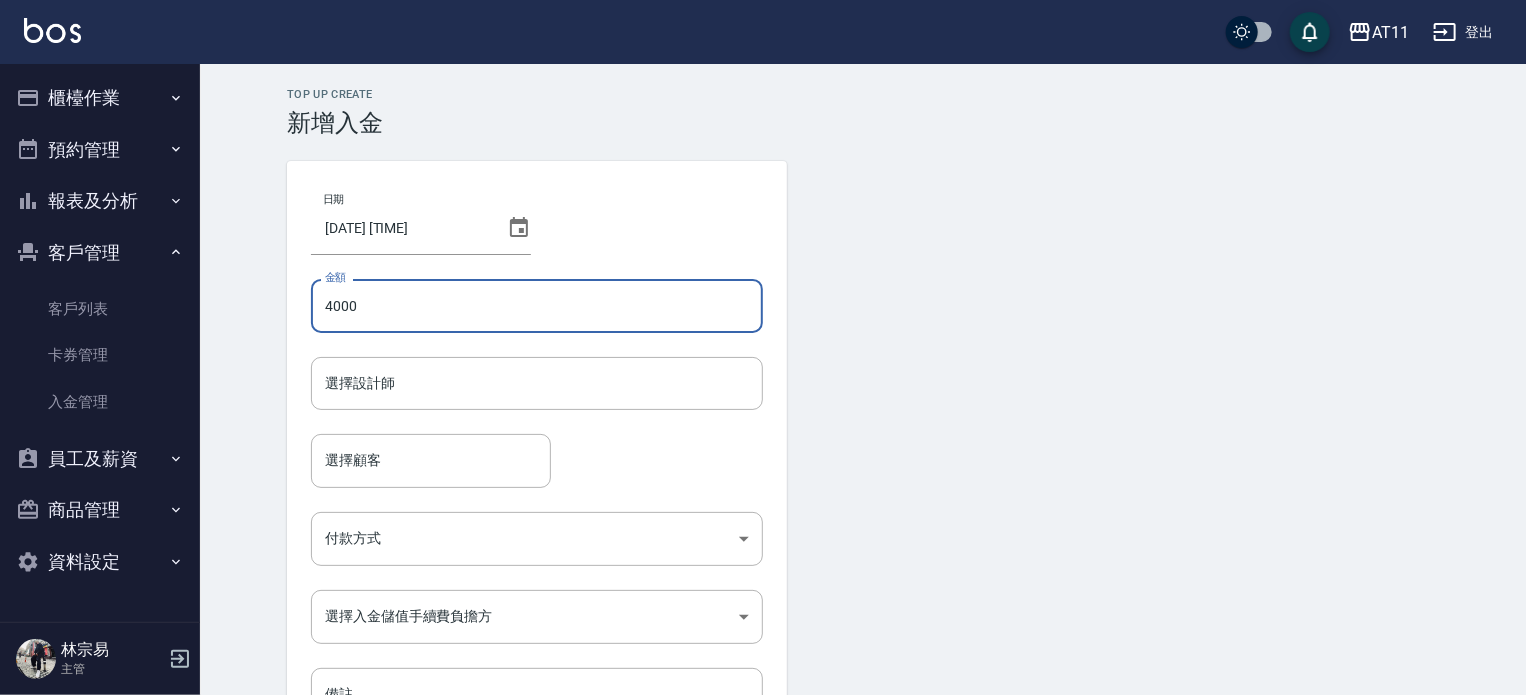 click on "4000" at bounding box center [537, 306] 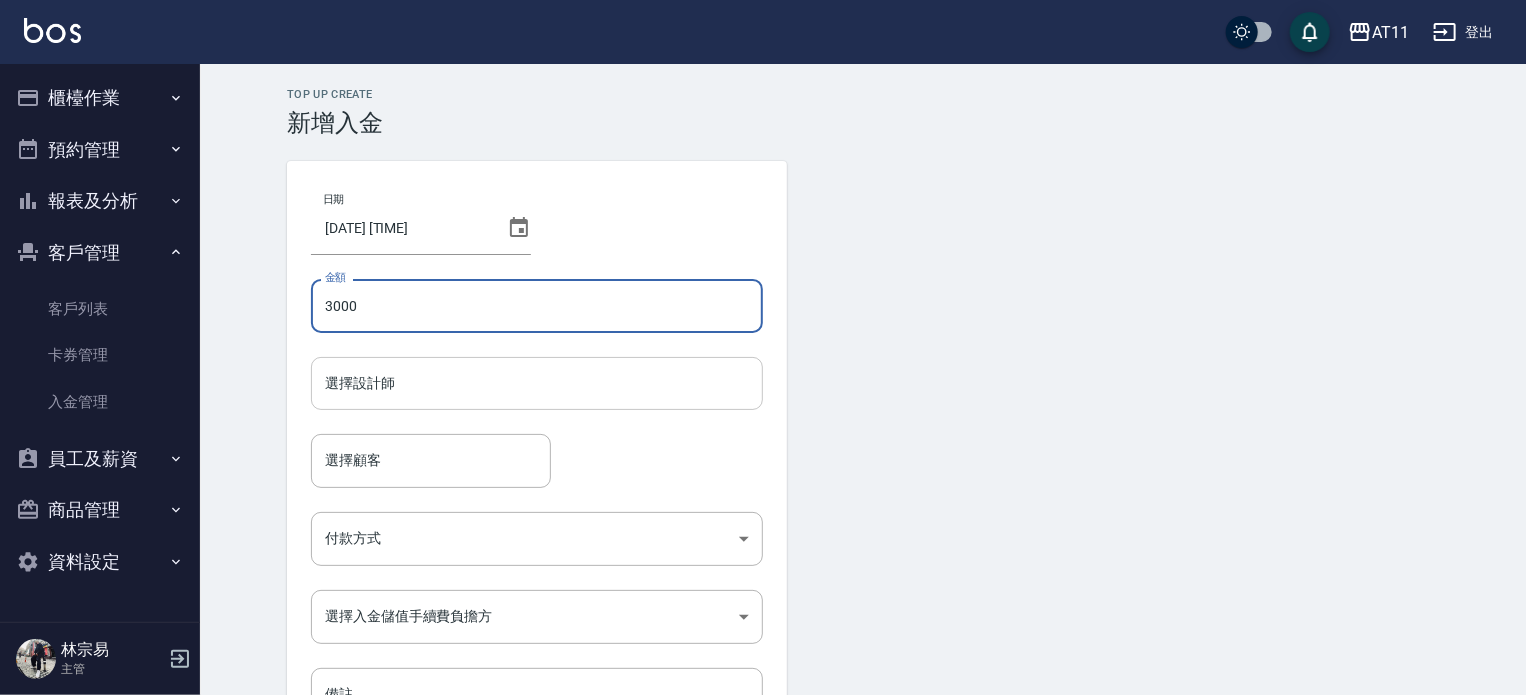 type on "3000" 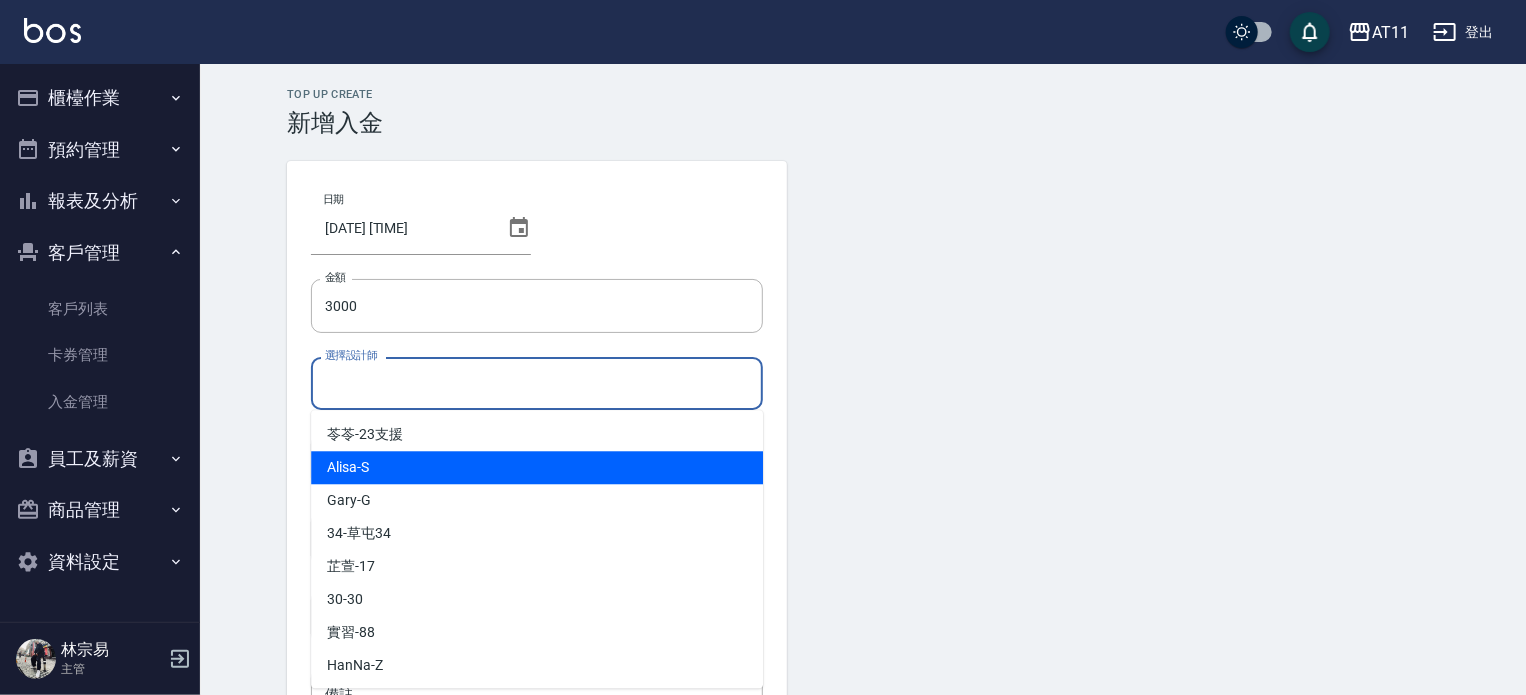 click on "Alisa -S" at bounding box center [348, 467] 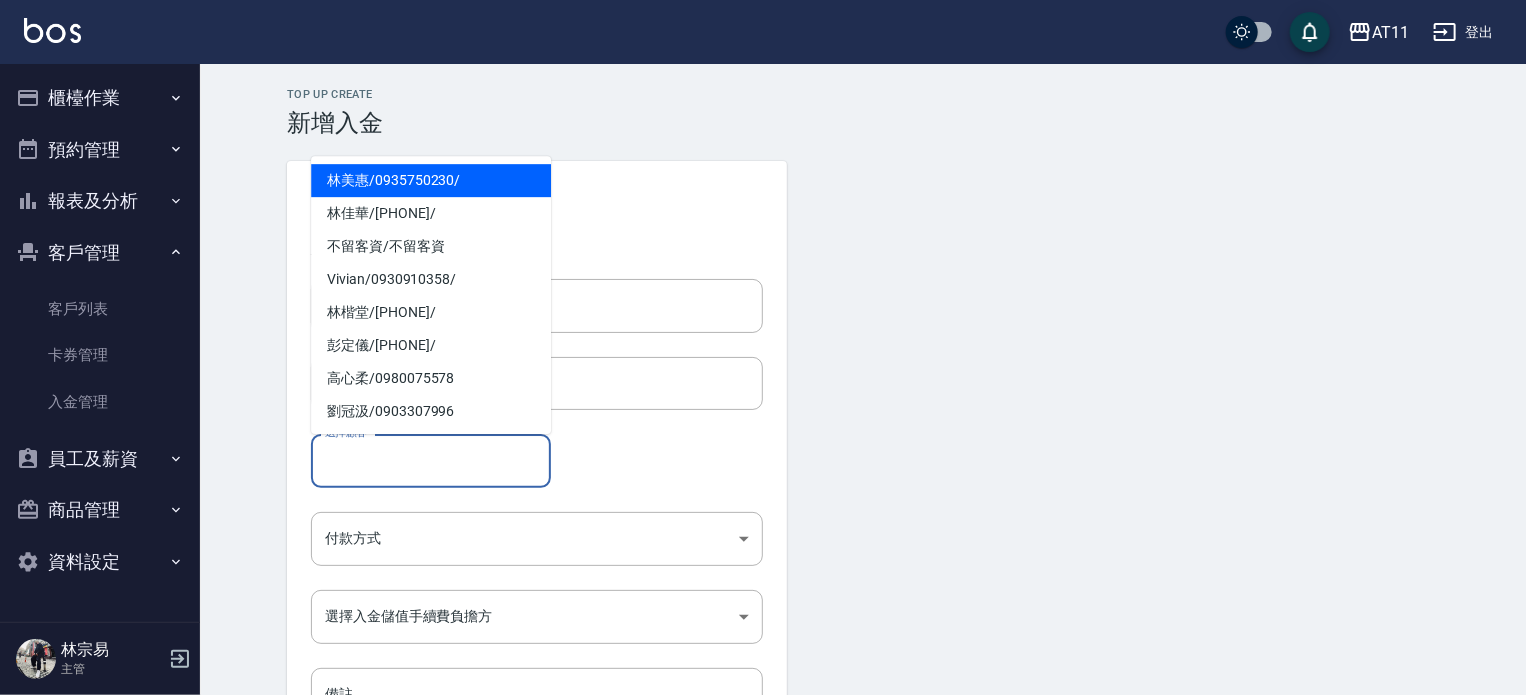 click on "選擇顧客" at bounding box center (431, 460) 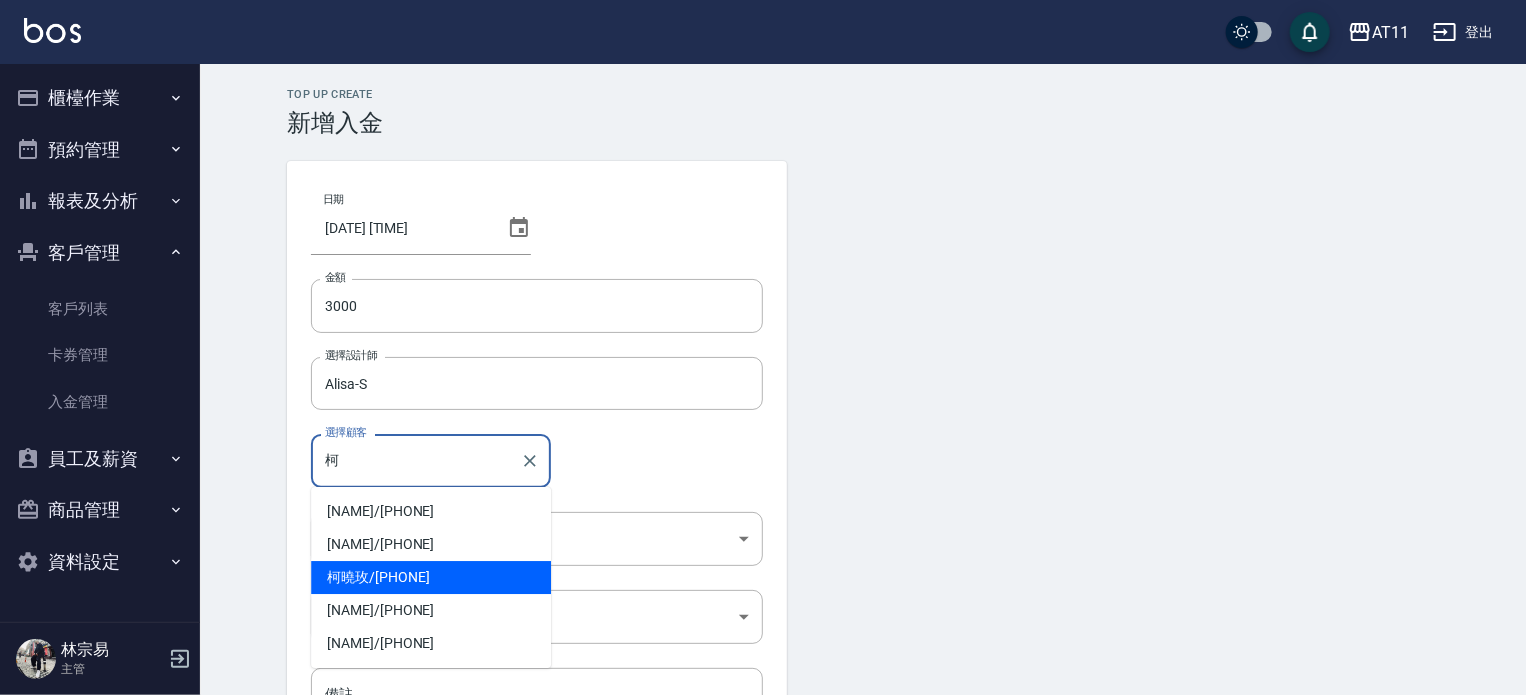 click on "[NAME]  /  [PHONE]" at bounding box center (431, 577) 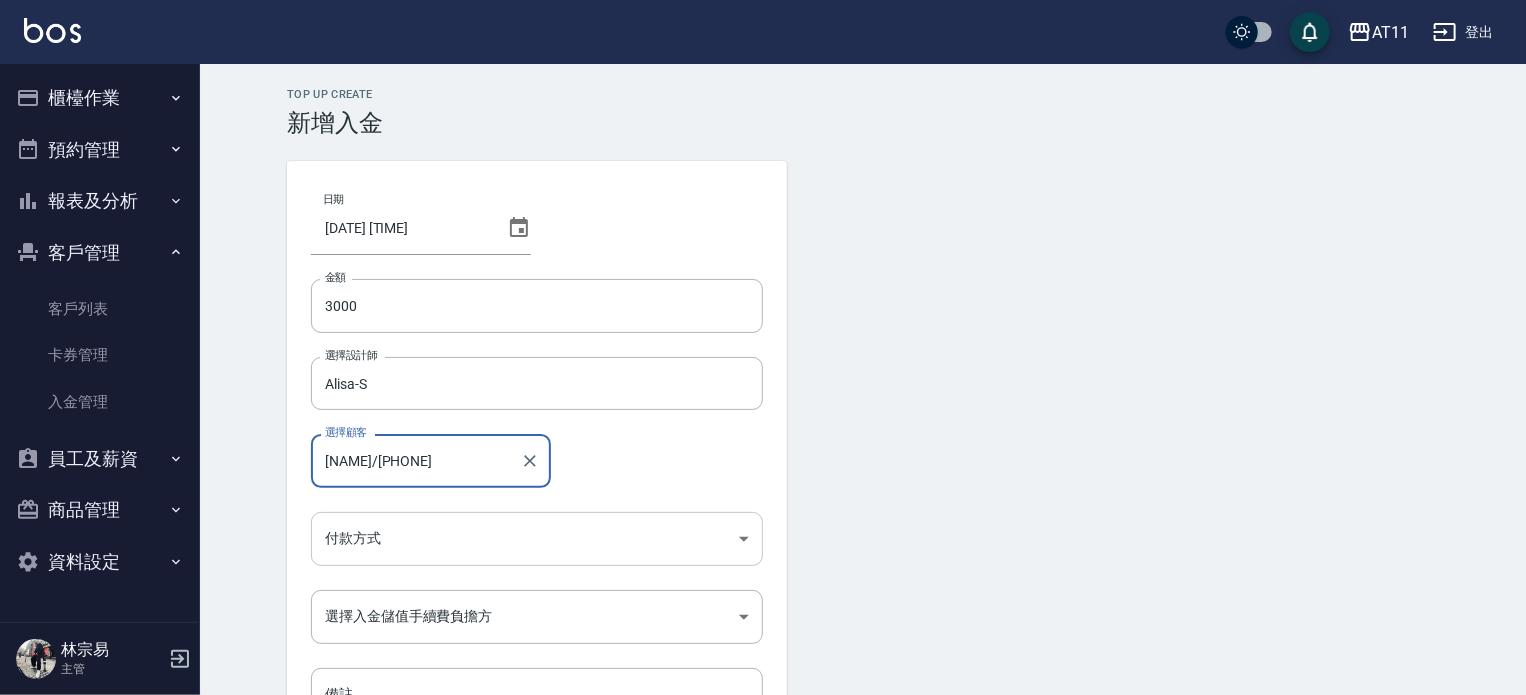 type on "[NAME]/[PHONE]" 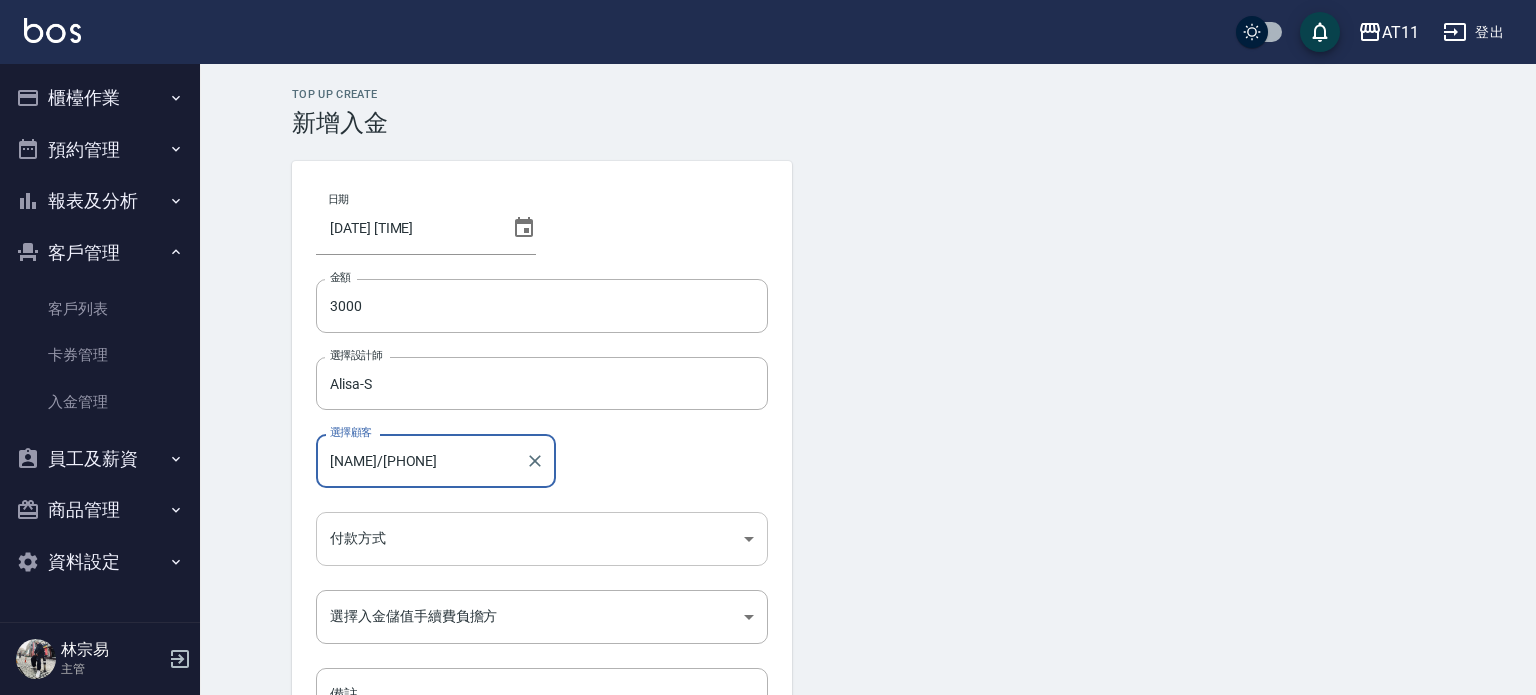 click on "AT11 登出 櫃檯作業 打帳單 帳單列表 現金收支登錄 材料自購登錄 每日結帳 排班表 現場電腦打卡 掃碼打卡 預約管理 預約管理 單日預約紀錄 單週預約紀錄 報表及分析 報表目錄 店家日報表 互助日報表 互助點數明細 設計師日報表 設計師抽成報表 店販抽成明細 客戶管理 客戶列表 卡券管理 入金管理 員工及薪資 員工列表 全店打卡記錄 商品管理 商品分類設定 商品列表 資料設定 服務分類設定 服務項目設定 預收卡設定 支付方式設定 第三方卡券設定 林宗易 主管 Top Up Create 新增入金 日期 [DATE] [TIME] 金額 3000 金額 選擇設計師 Alisa-S 選擇設計師 選擇顧客 [NAME]/[PHONE] 選擇顧客 付款方式 ​ 付款方式 選擇入金儲值手續費負擔方 ​ 選擇入金儲值手續費負擔方 備註 備註 新增" at bounding box center [768, 415] 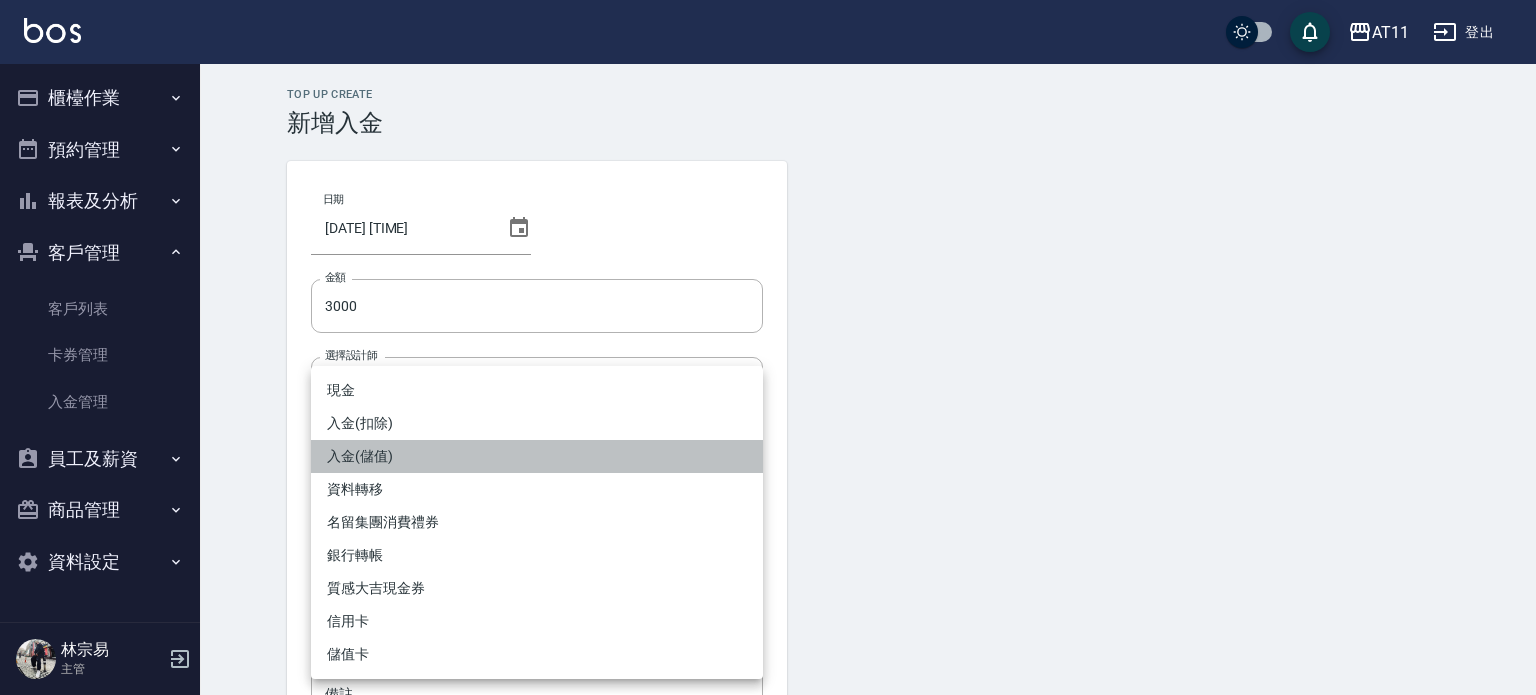 click on "入金(儲值)" at bounding box center (537, 456) 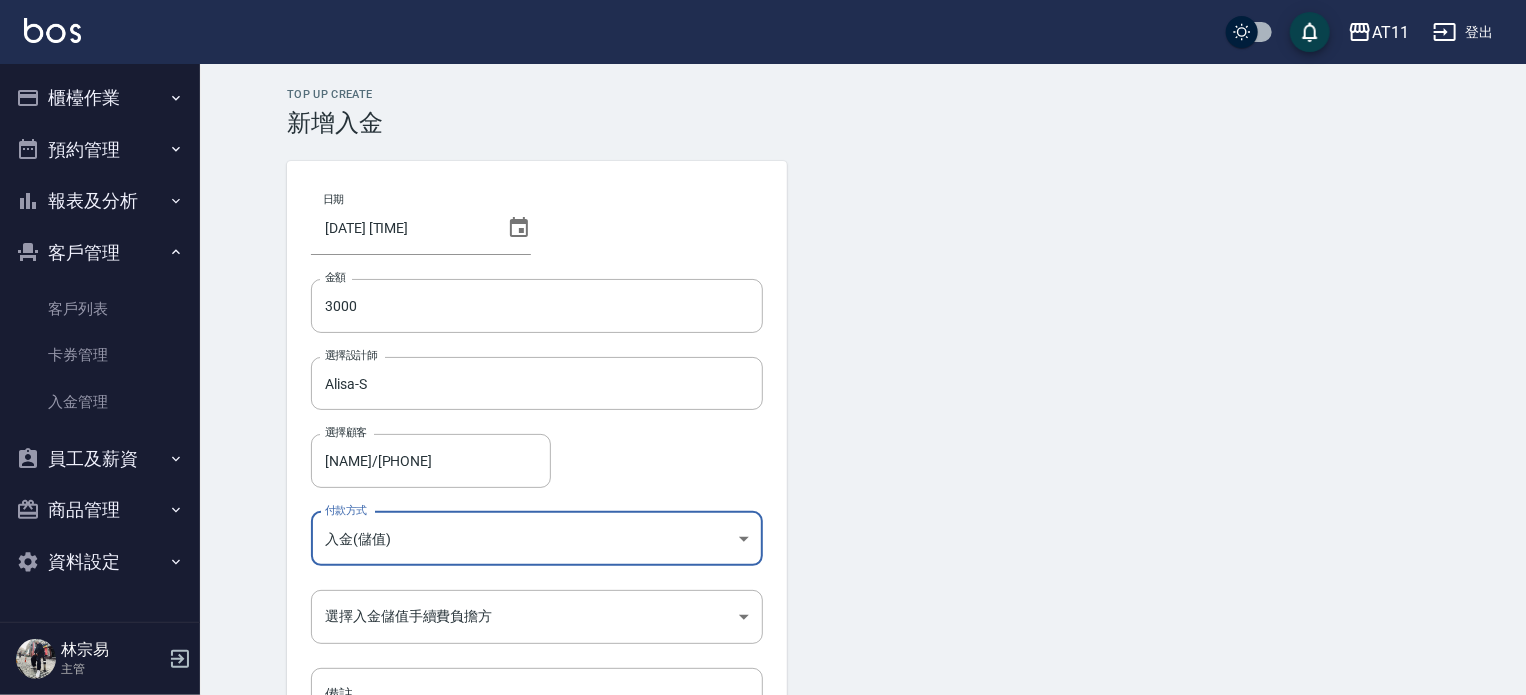 scroll, scrollTop: 100, scrollLeft: 0, axis: vertical 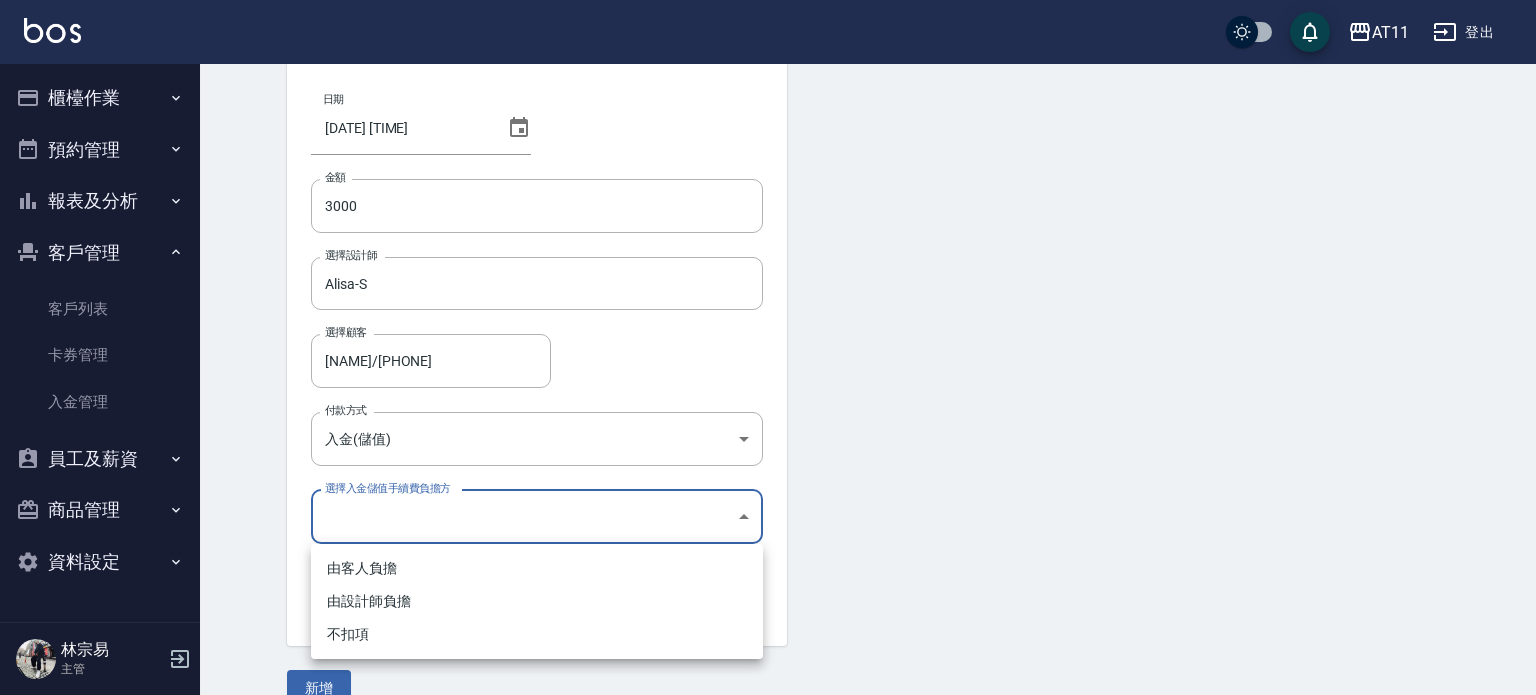 click on "AT11 登出 櫃檯作業 打帳單 帳單列表 現金收支登錄 材料自購登錄 每日結帳 排班表 現場電腦打卡 掃碼打卡 預約管理 預約管理 單日預約紀錄 單週預約紀錄 報表及分析 報表目錄 店家日報表 互助日報表 互助點數明細 設計師日報表 設計師抽成報表 店販抽成明細 客戶管理 客戶列表 卡券管理 入金管理 員工及薪資 員工列表 全店打卡記錄 商品管理 商品分類設定 商品列表 資料設定 服務分類設定 服務項目設定 預收卡設定 支付方式設定 第三方卡券設定 林宗易 主管 Top Up Create 新增入金 日期 [DATE] [TIME] 金額 3000 金額 選擇設計師 Alisa-S 選擇設計師 選擇顧客 [NAME]/[PHONE] 選擇顧客 付款方式 入金(儲值) 入金(儲值) 付款方式 選擇入金儲值手續費負擔方 ​ 選擇入金儲值手續費負擔方 備註 備註 新增 由客人負擔 由設計師負擔 不扣項" at bounding box center (768, 315) 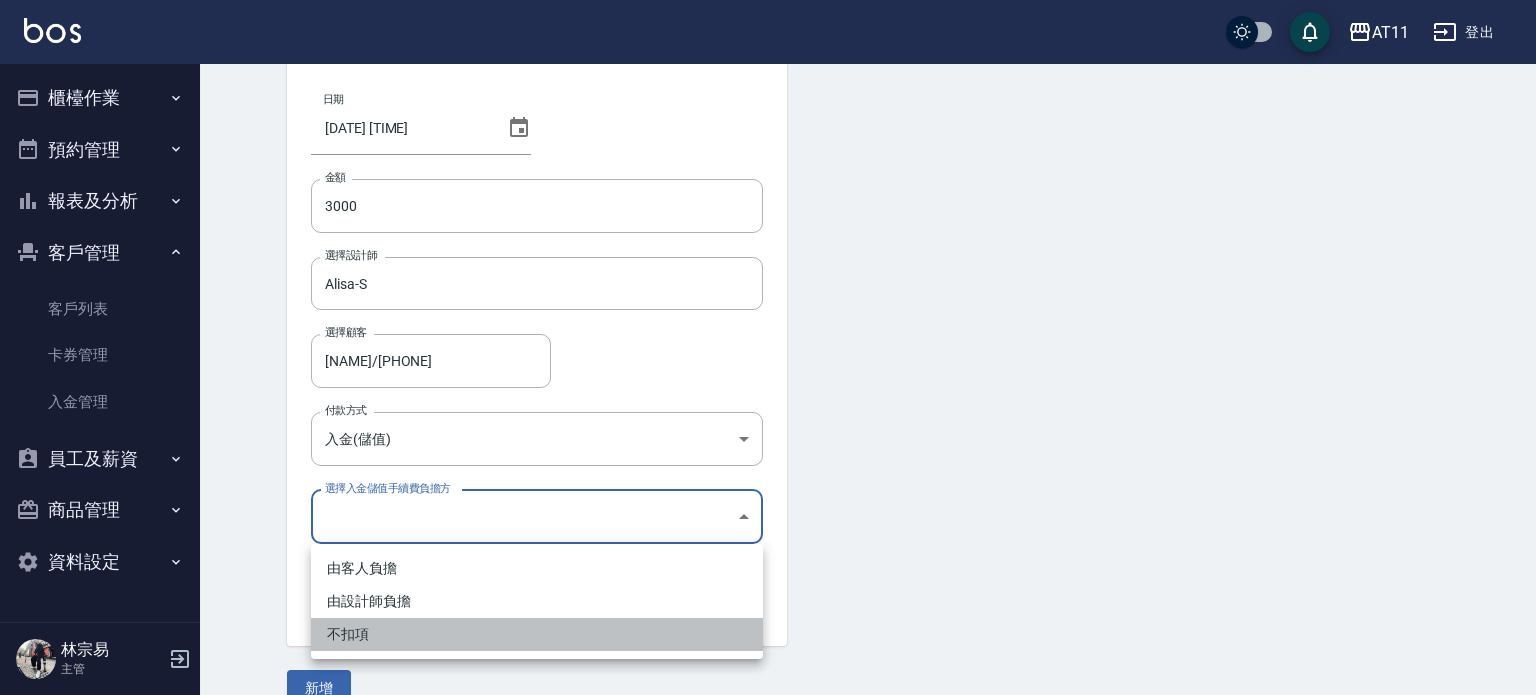 click on "不扣項" at bounding box center [537, 634] 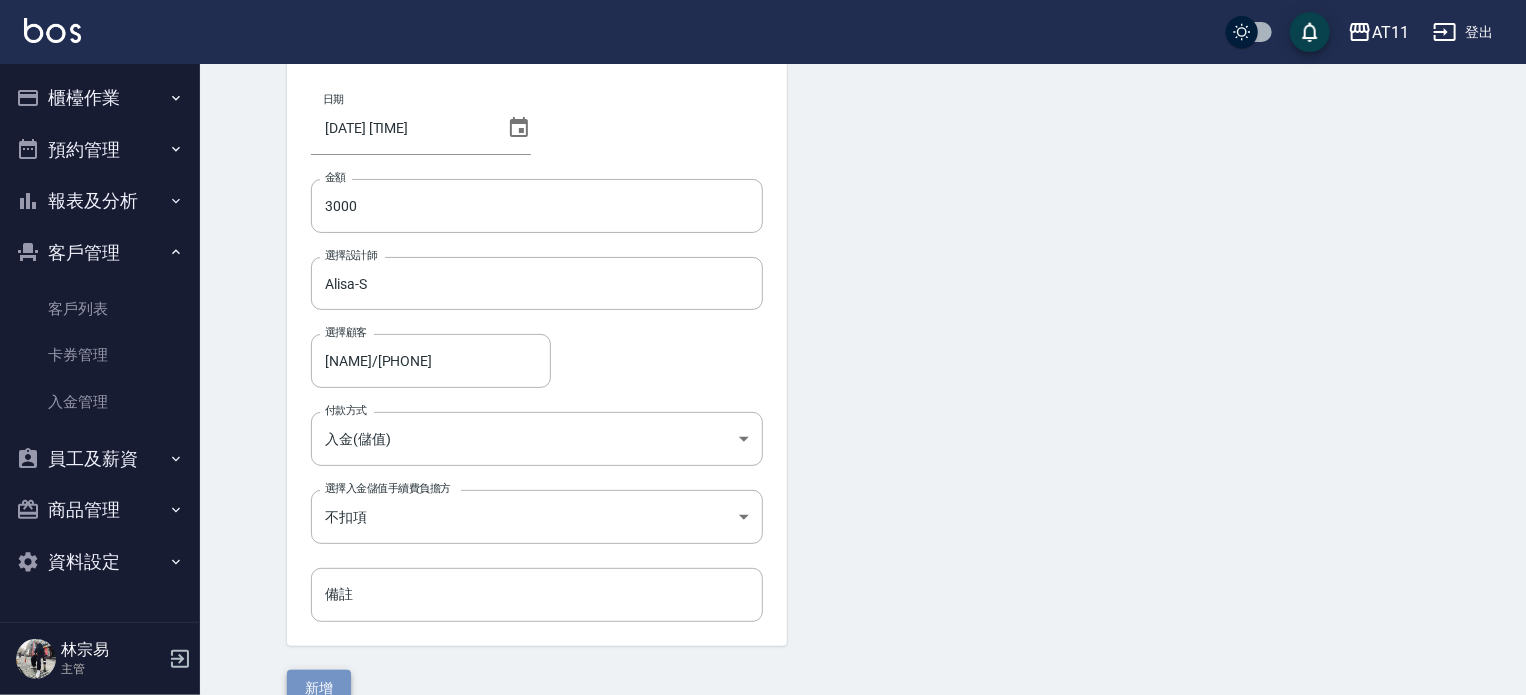 click on "新增" at bounding box center (319, 688) 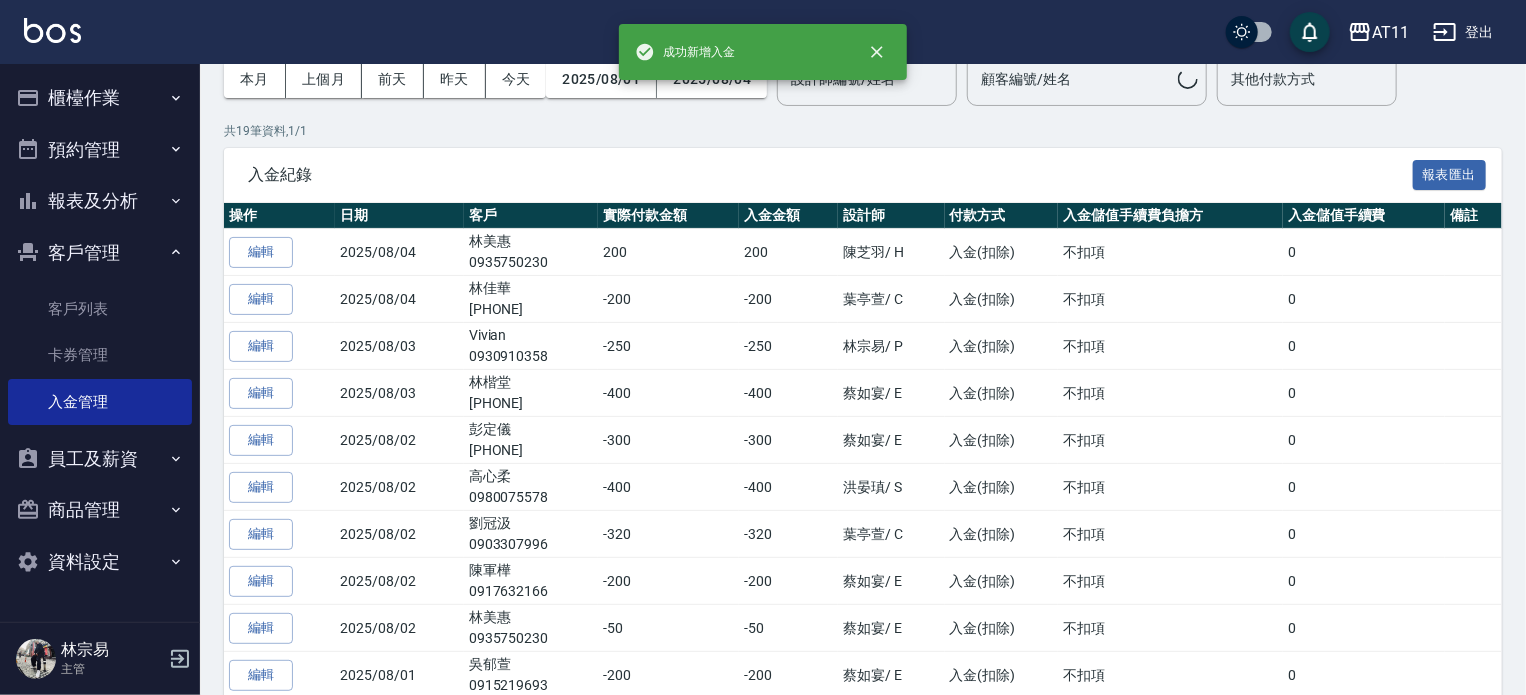 scroll, scrollTop: 0, scrollLeft: 0, axis: both 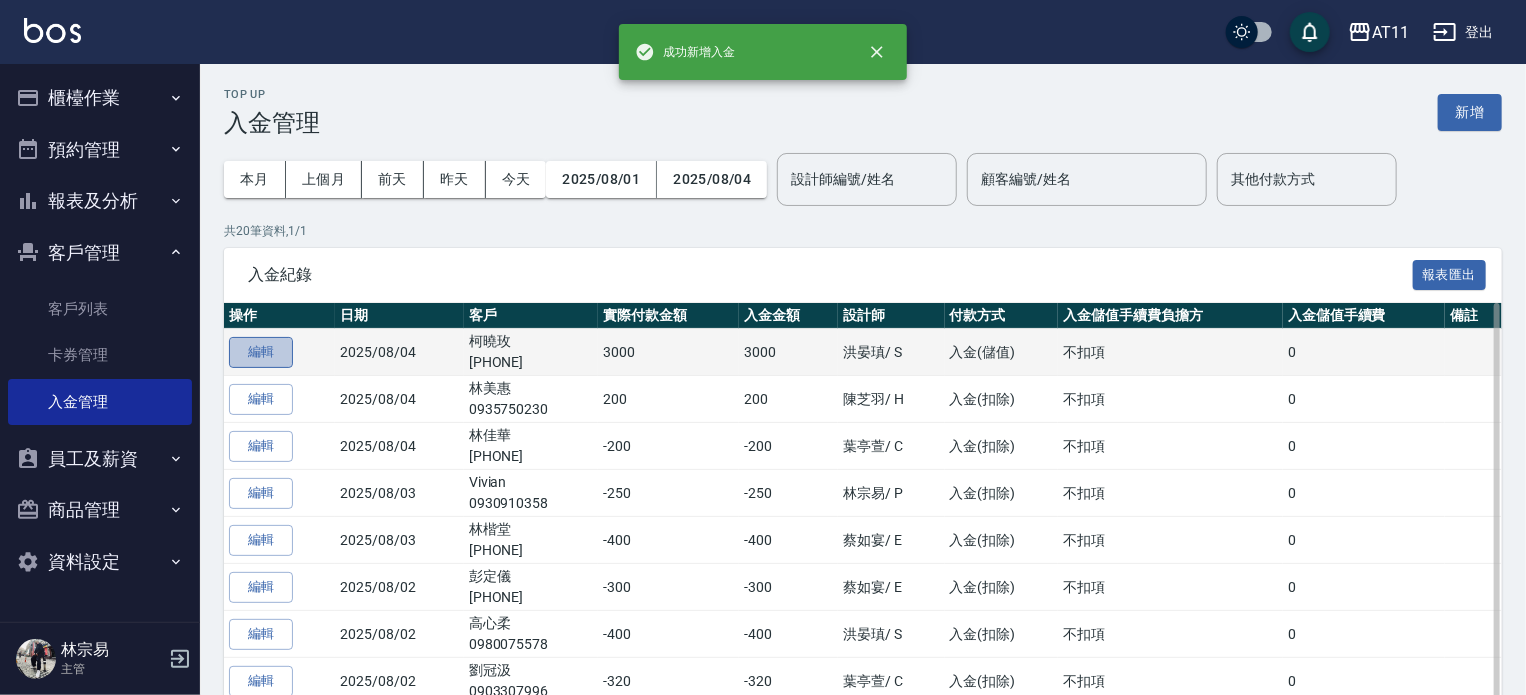 click on "編輯" at bounding box center (261, 352) 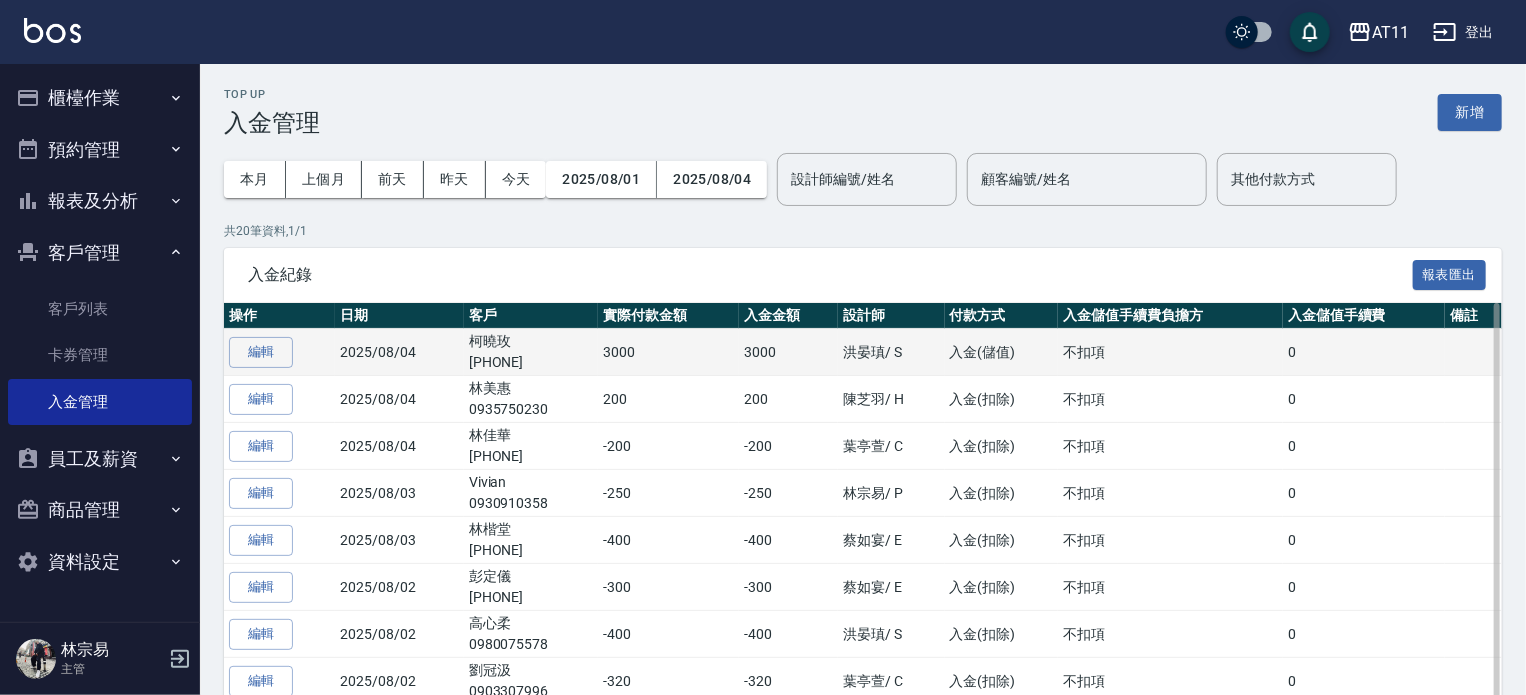 click on "2025/08/04" at bounding box center (399, 352) 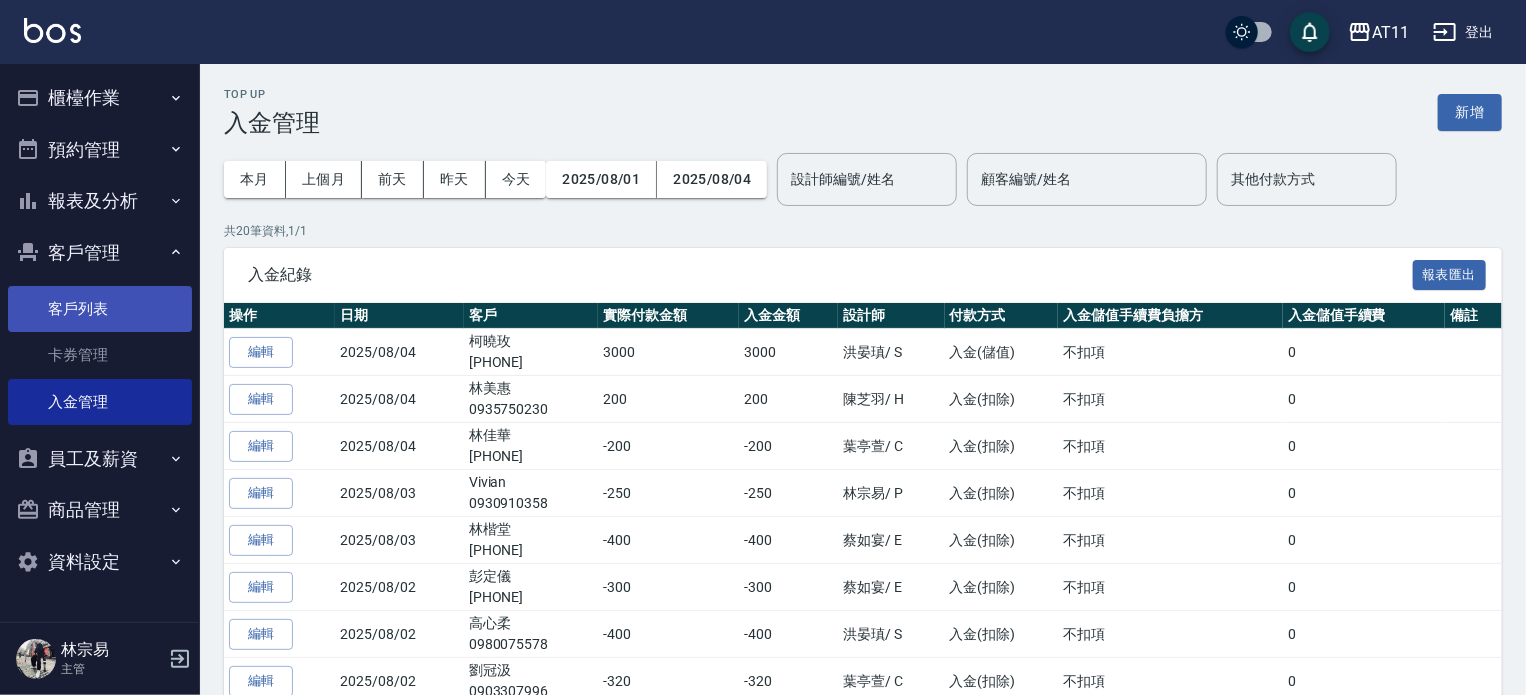 click on "客戶列表" at bounding box center (100, 309) 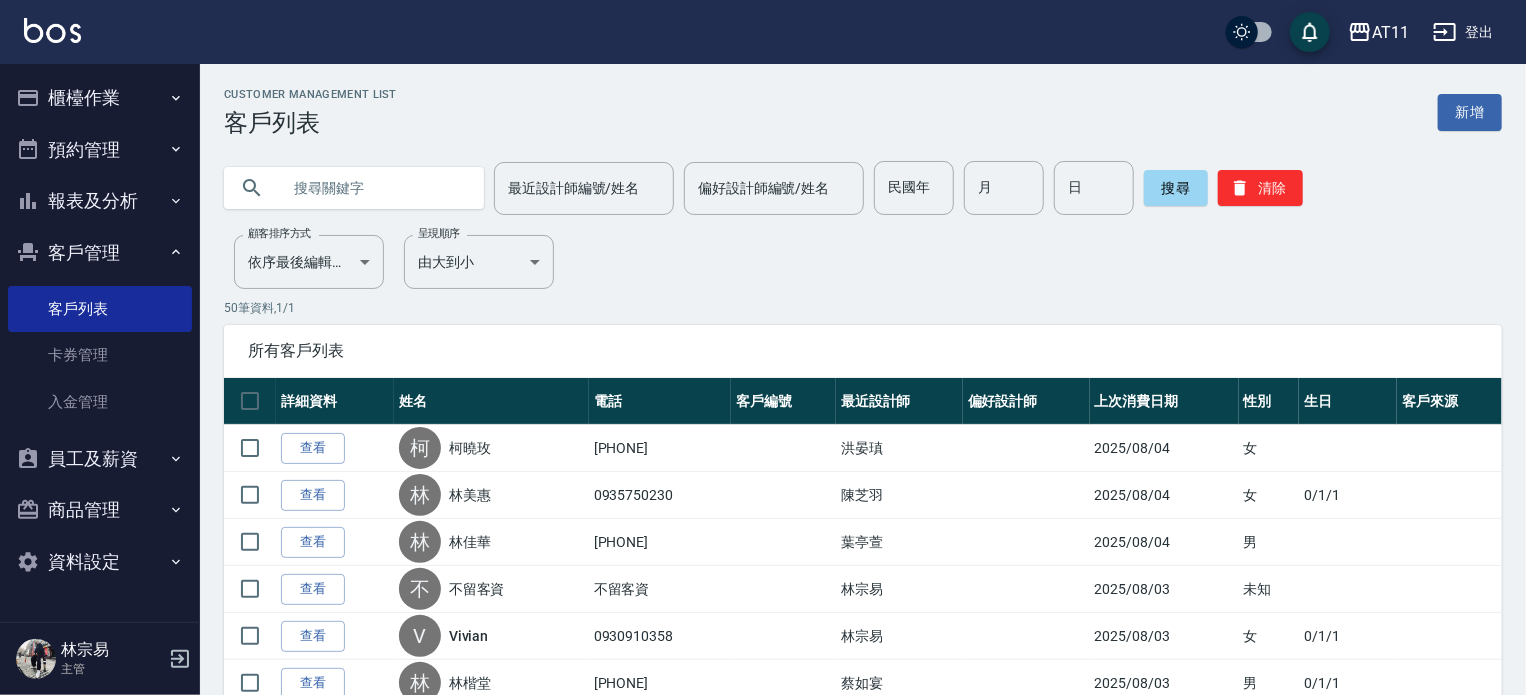 click at bounding box center (374, 188) 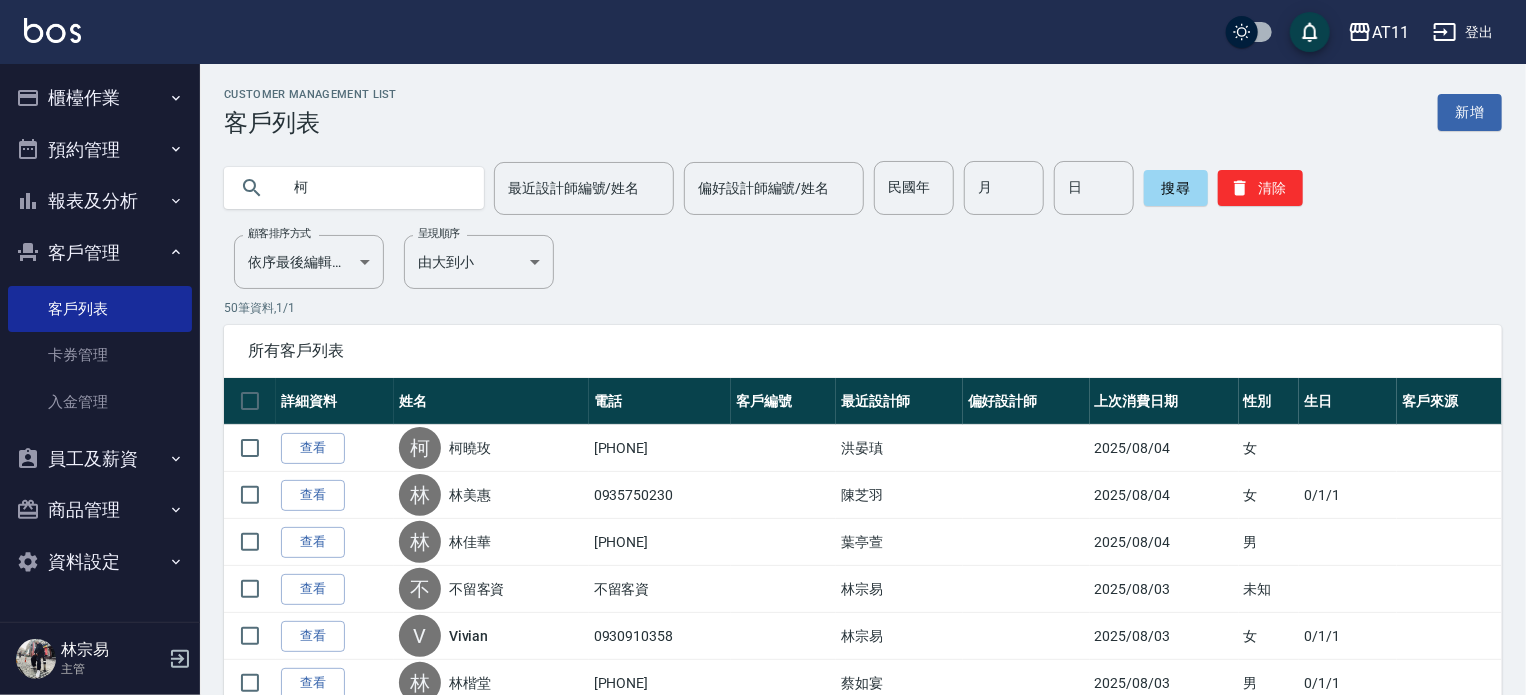 type on "柯" 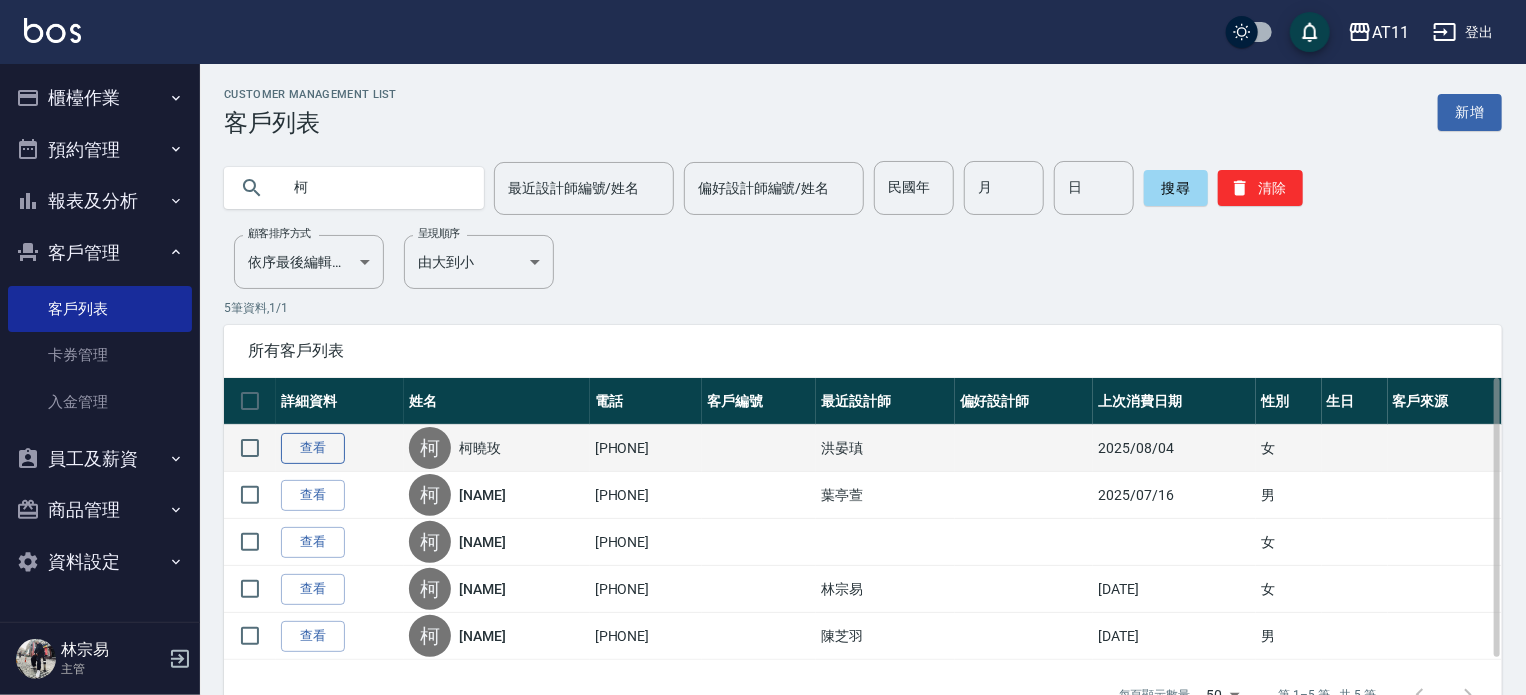 click on "查看" at bounding box center (313, 448) 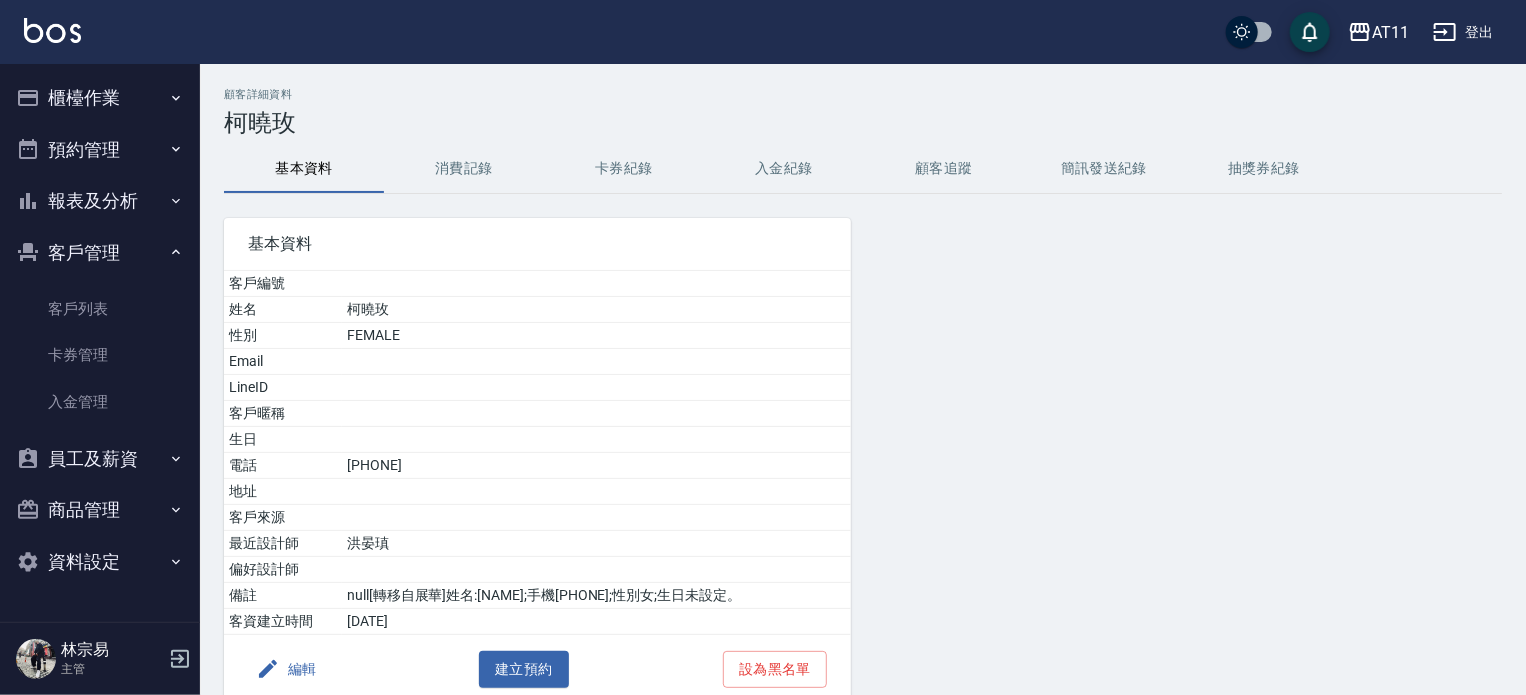 click on "入金紀錄" at bounding box center (784, 169) 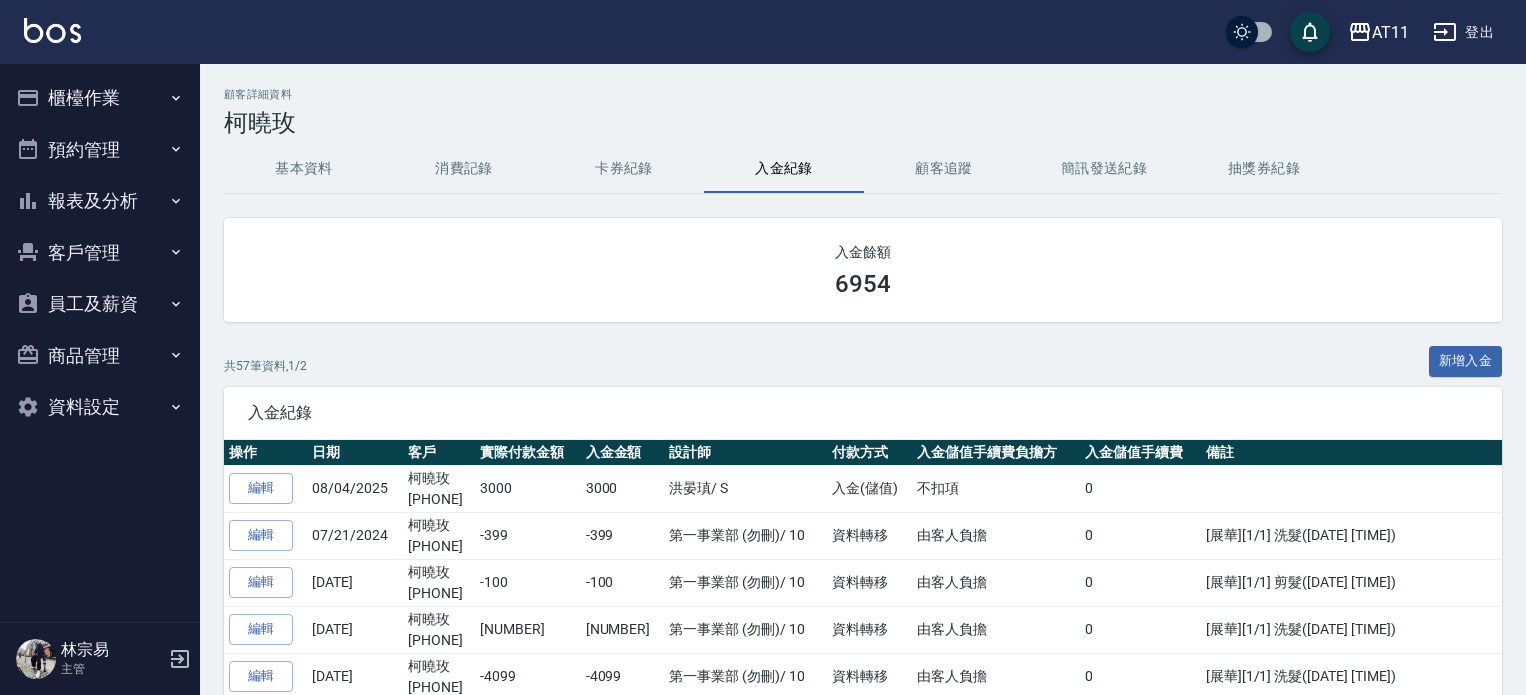 scroll, scrollTop: 0, scrollLeft: 0, axis: both 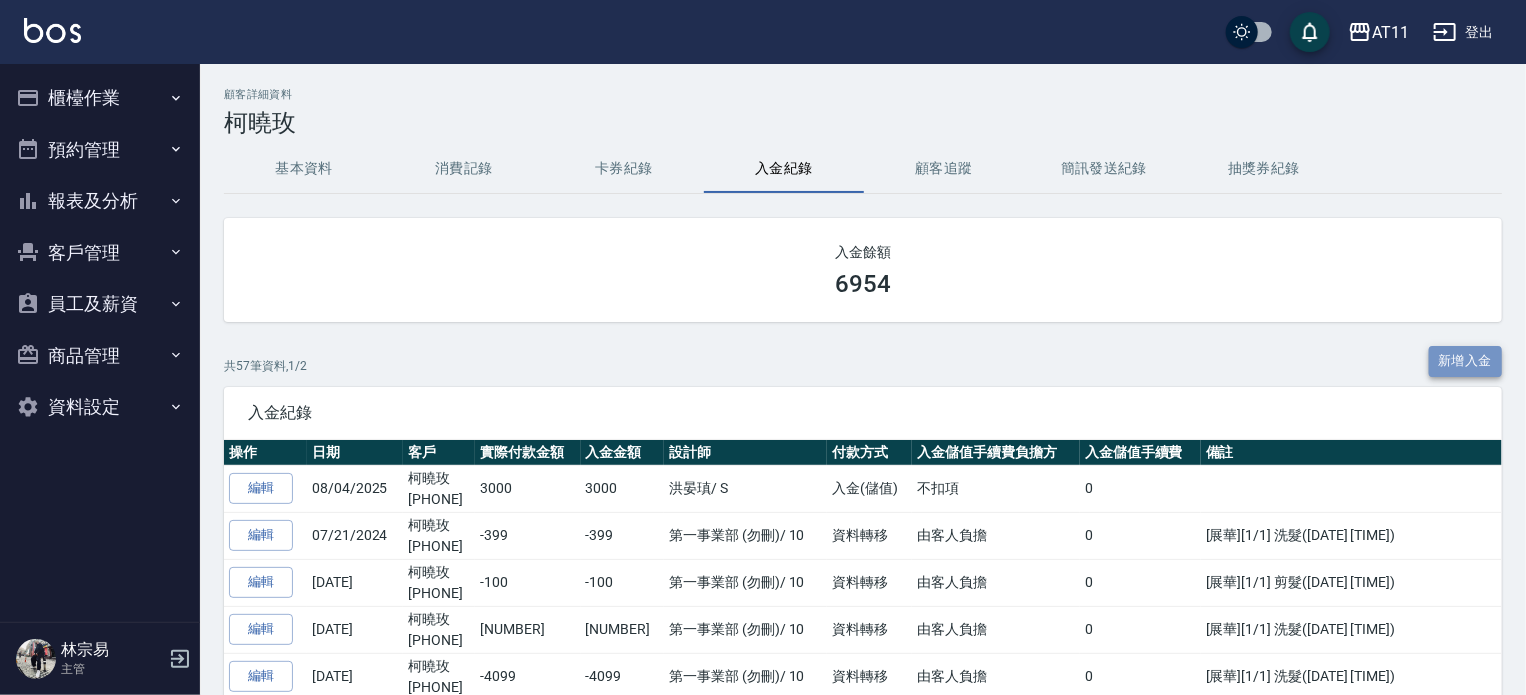 click on "新增入金" at bounding box center (1466, 361) 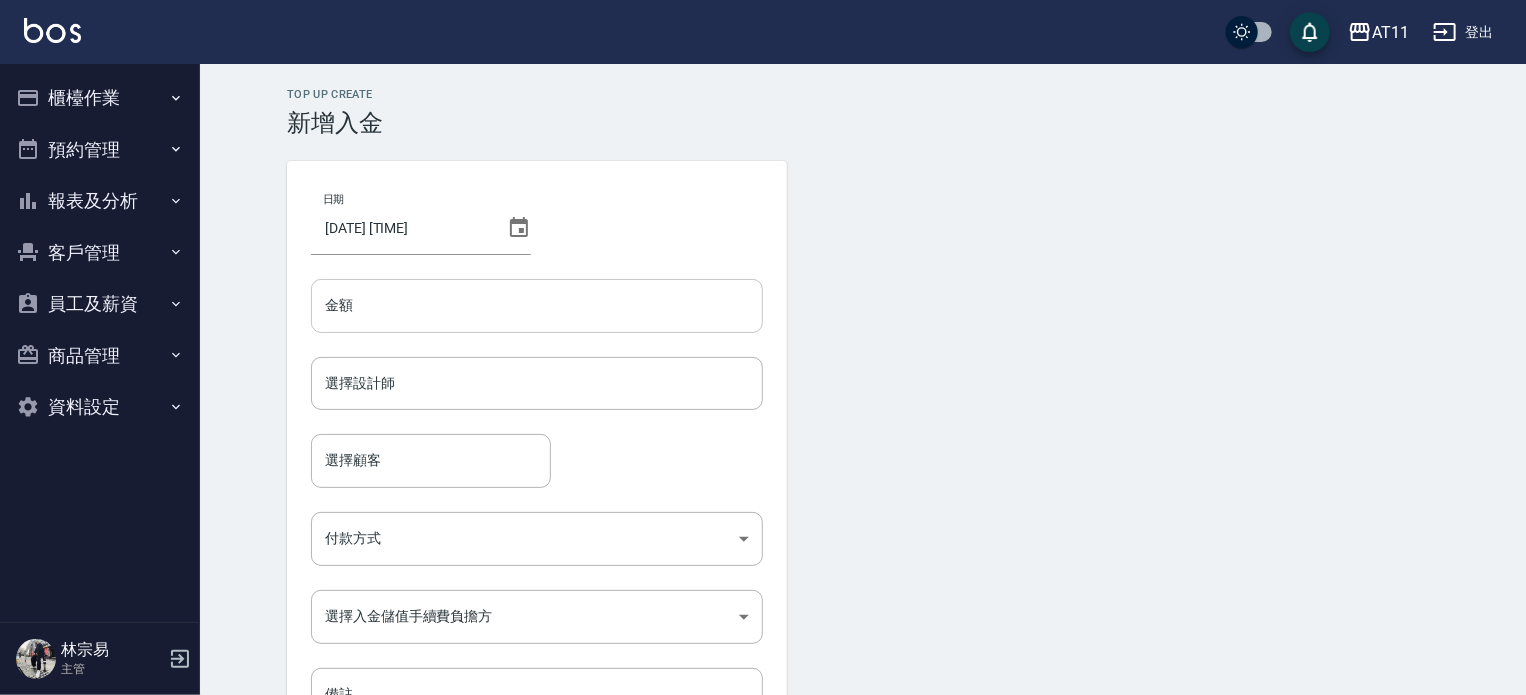 click on "金額" at bounding box center [537, 306] 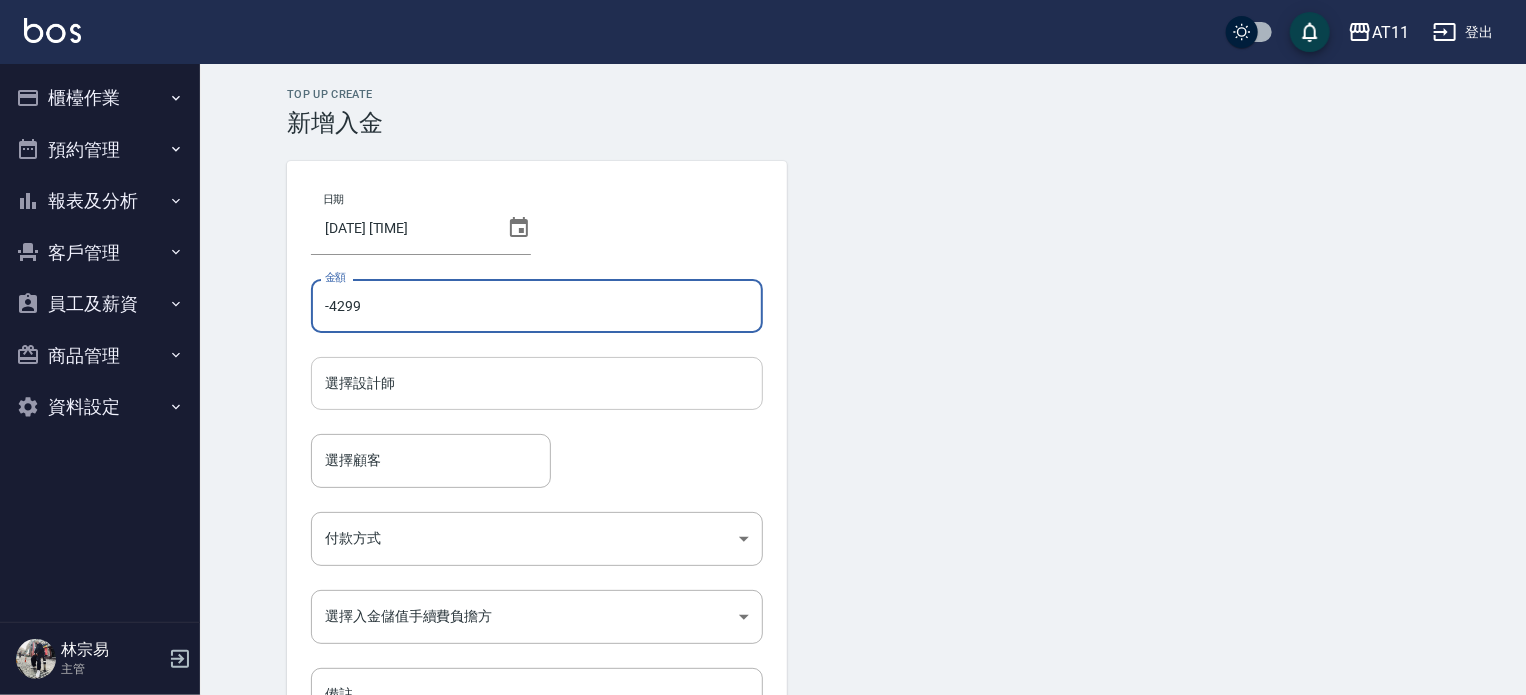type on "-4299" 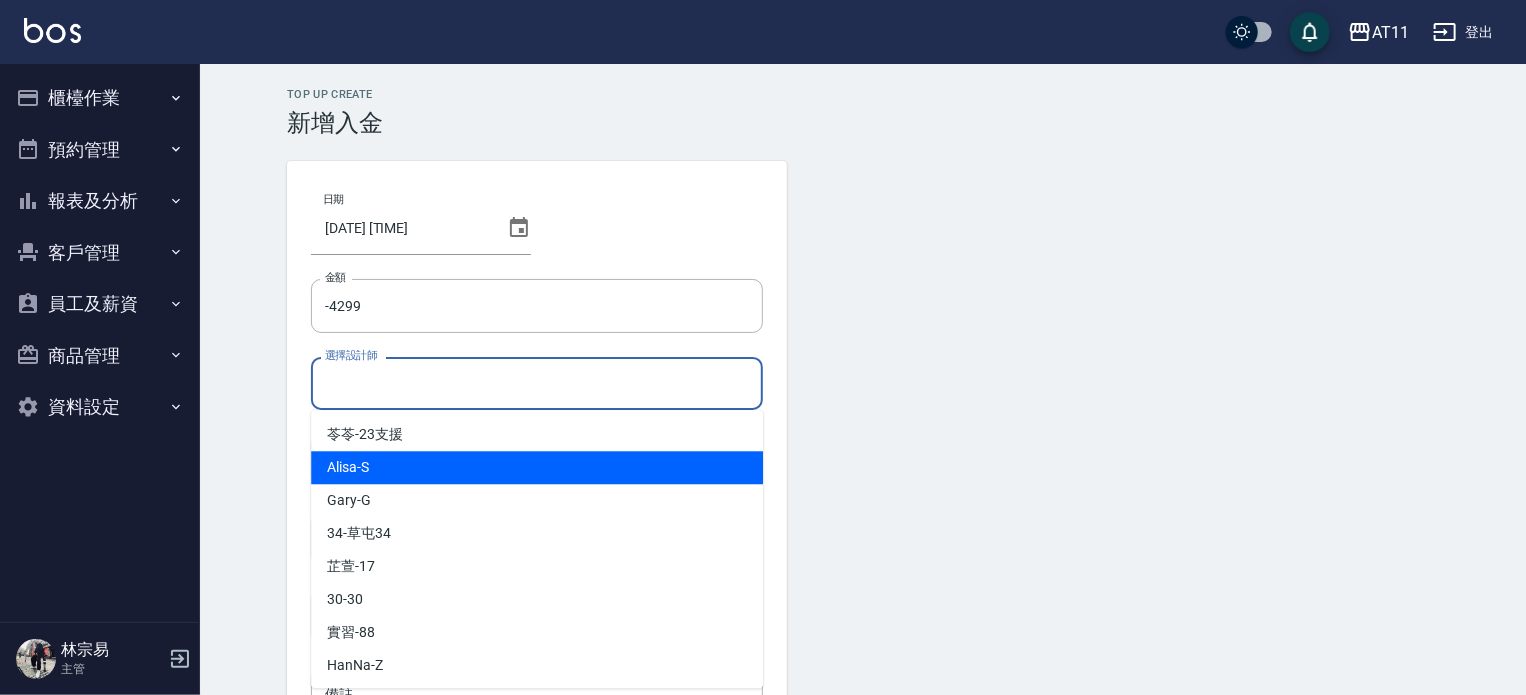click on "Alisa -S" at bounding box center (537, 467) 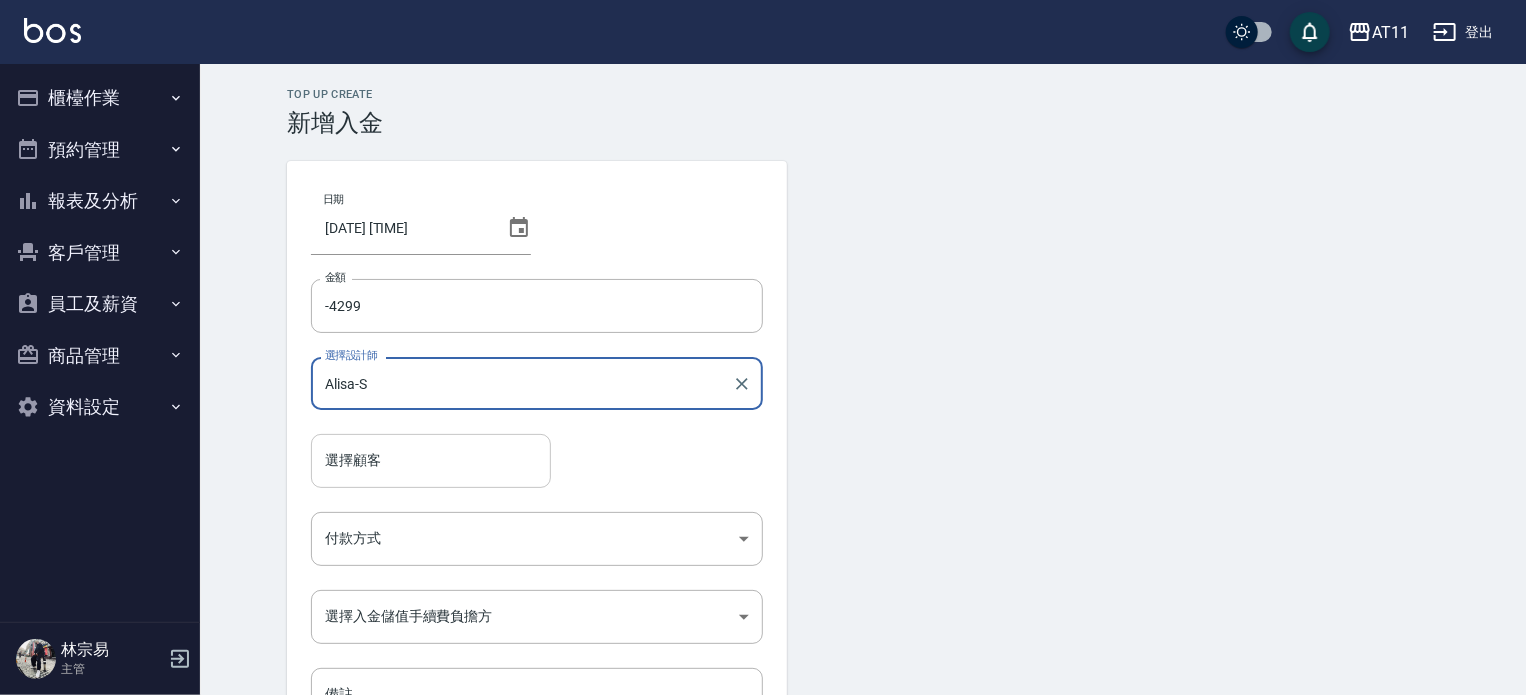 click on "選擇顧客" at bounding box center (431, 460) 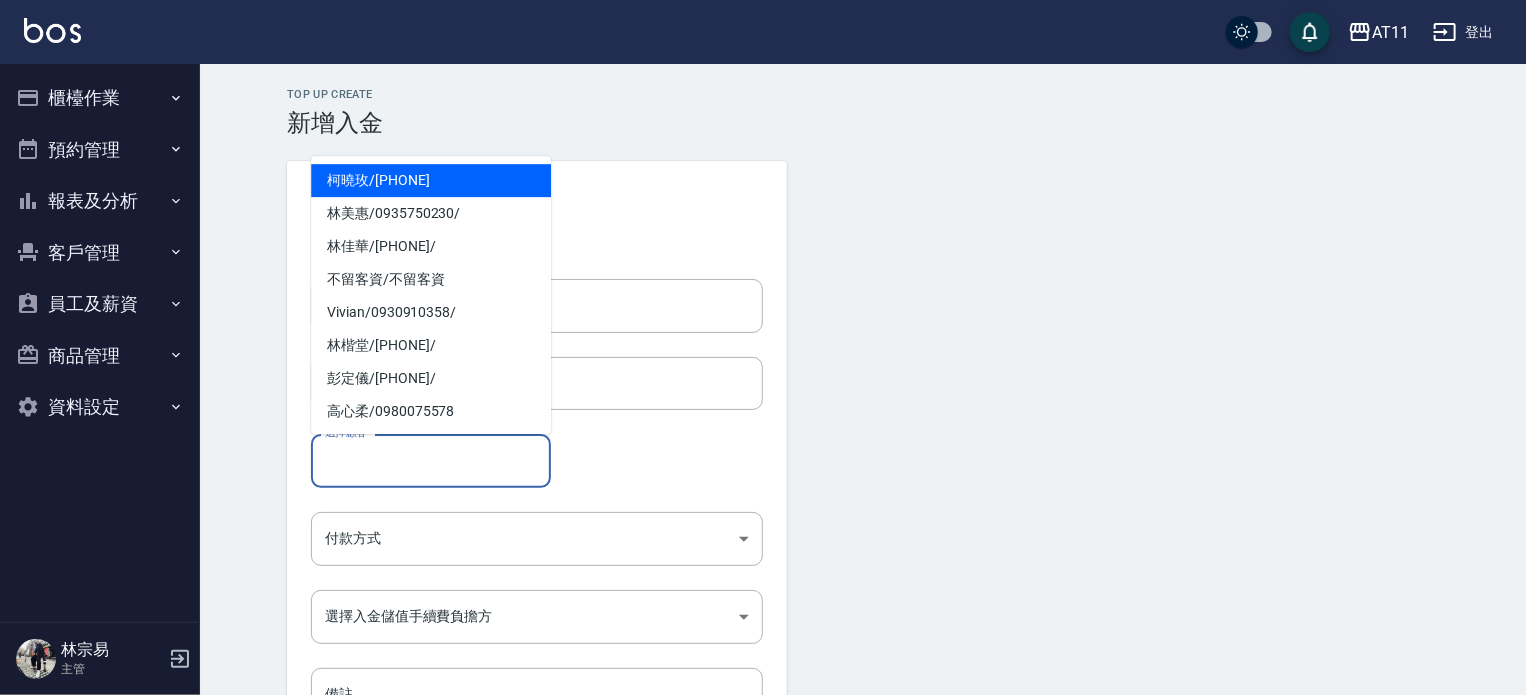 click on "[NAME]  /  [PHONE]" at bounding box center [431, 180] 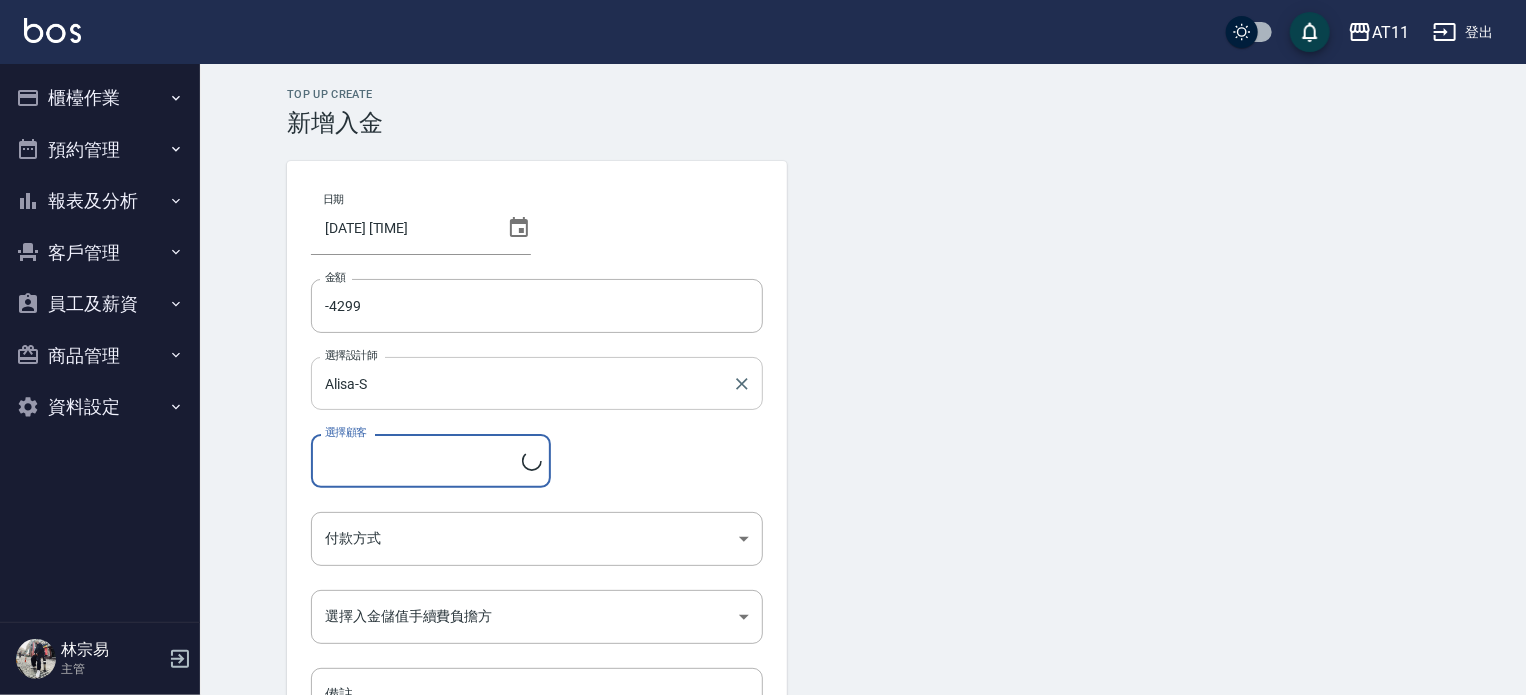 type on "[NAME]/[PHONE]" 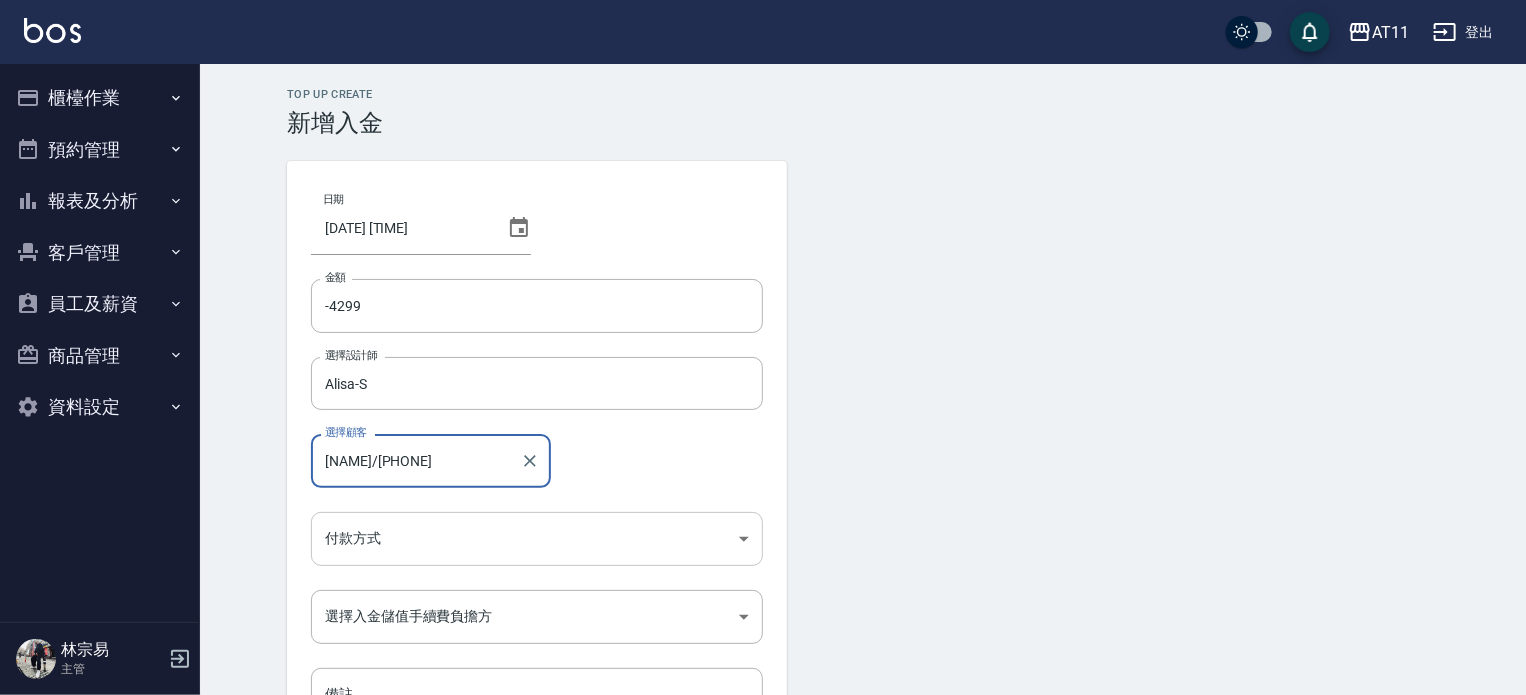 click on "AT11 登出 櫃檯作業 打帳單 帳單列表 現金收支登錄 材料自購登錄 每日結帳 排班表 現場電腦打卡 掃碼打卡 預約管理 預約管理 單日預約紀錄 單週預約紀錄 報表及分析 報表目錄 店家日報表 互助日報表 互助點數明細 設計師日報表 設計師抽成報表 店販抽成明細 客戶管理 客戶列表 卡券管理 入金管理 員工及薪資 員工列表 全店打卡記錄 商品管理 商品分類設定 商品列表 資料設定 服務分類設定 服務項目設定 預收卡設定 支付方式設定 第三方卡券設定 林宗易 主管 Top Up Create 新增入金 日期 2025/08/04 16:54 金額 -4299 金額 選擇設計師 Alisa-S 選擇設計師 選擇顧客 柯曉玫/0987476397 選擇顧客 付款方式 ​ 付款方式 選擇入金儲值手續費負擔方 ​ 選擇入金儲值手續費負擔方 備註 備註 新增" at bounding box center (763, 415) 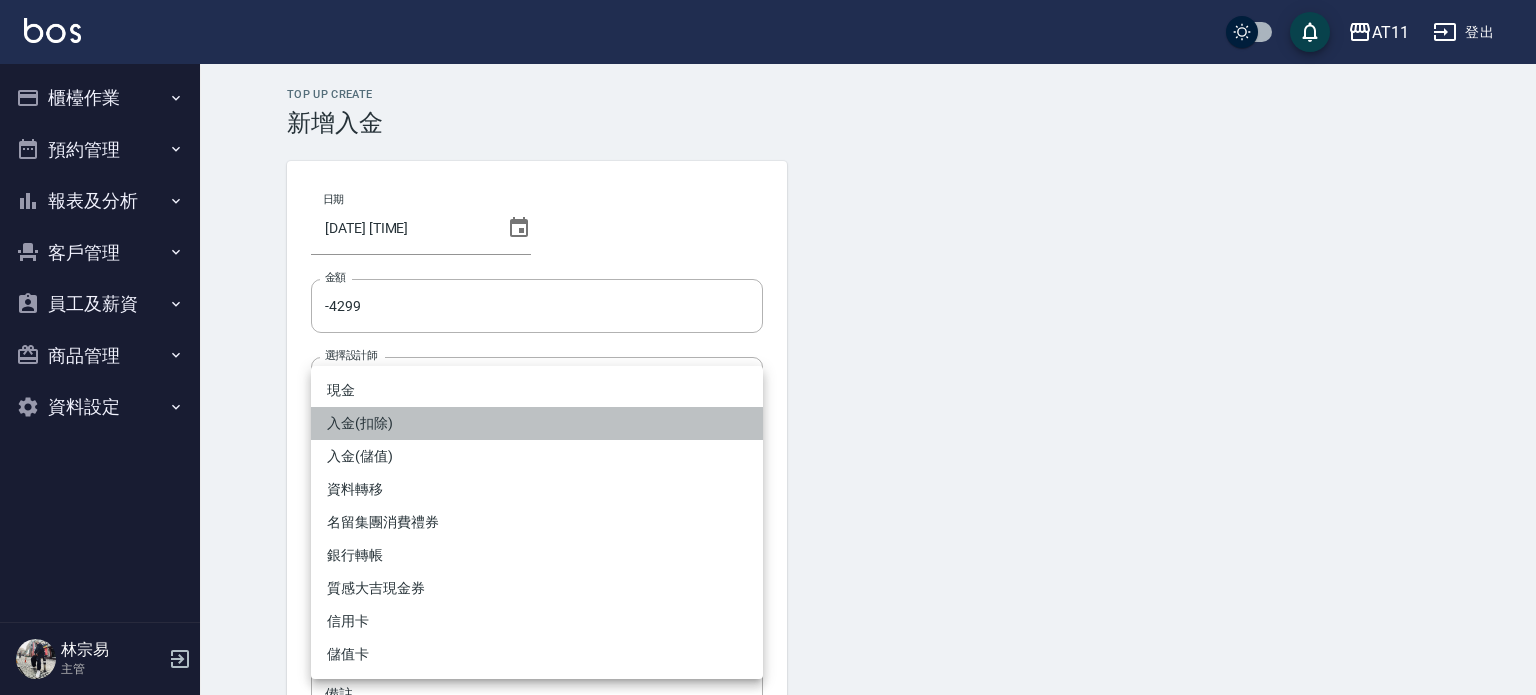click on "入金(扣除)" at bounding box center (537, 423) 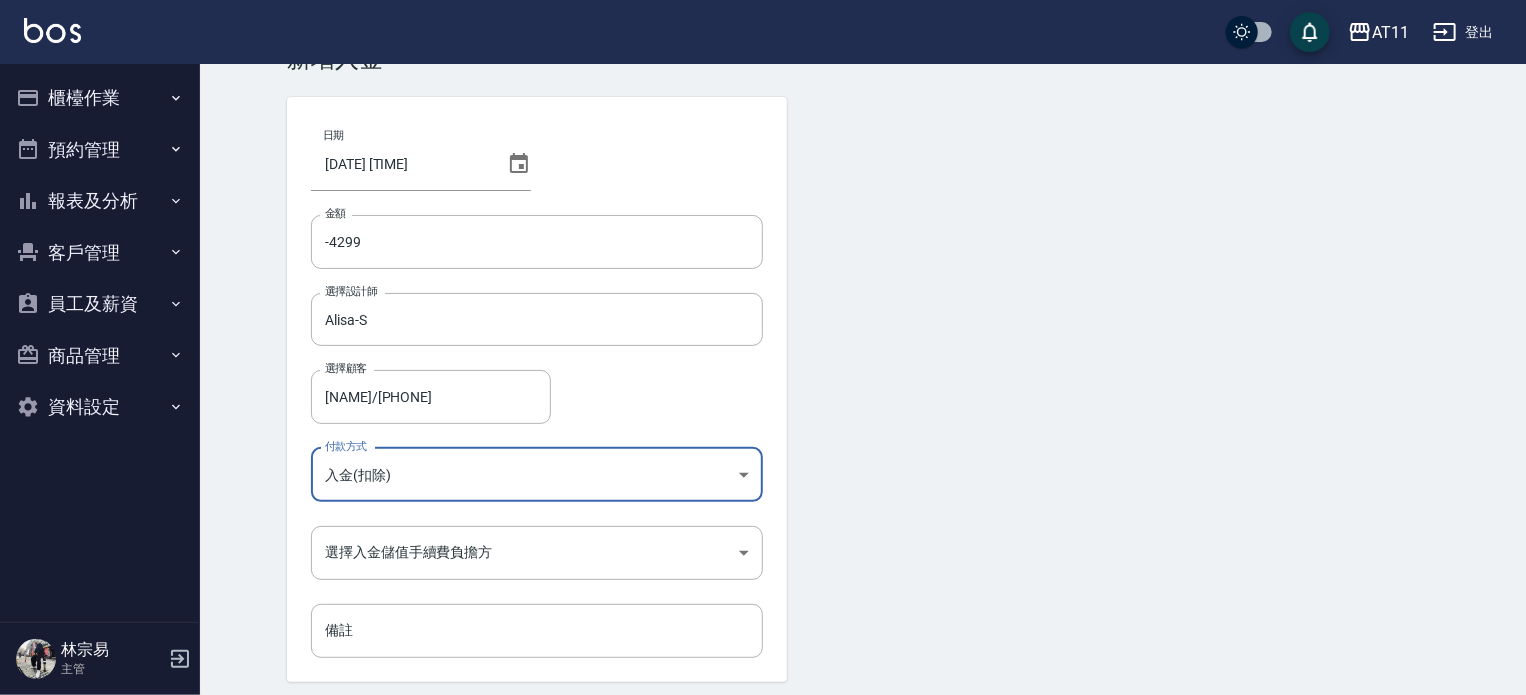 scroll, scrollTop: 100, scrollLeft: 0, axis: vertical 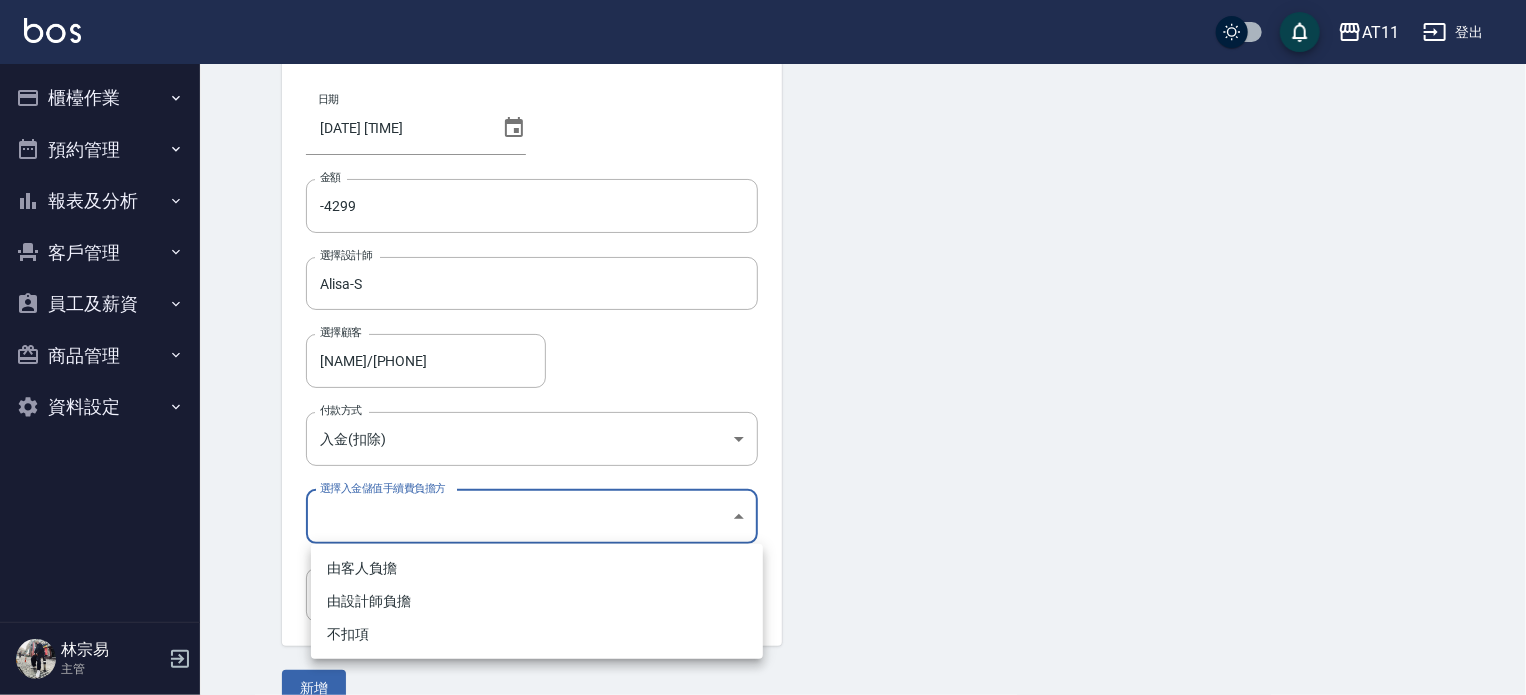 click on "AT11 登出 櫃檯作業 打帳單 帳單列表 現金收支登錄 材料自購登錄 每日結帳 排班表 現場電腦打卡 掃碼打卡 預約管理 預約管理 單日預約紀錄 單週預約紀錄 報表及分析 報表目錄 店家日報表 互助日報表 互助點數明細 設計師日報表 設計師抽成報表 店販抽成明細 客戶管理 客戶列表 卡券管理 入金管理 員工及薪資 員工列表 全店打卡記錄 商品管理 商品分類設定 商品列表 資料設定 服務分類設定 服務項目設定 預收卡設定 支付方式設定 第三方卡券設定 林宗易 主管 Top Up Create 新增入金 日期 2025/08/04 16:54 金額 -4299 金額 選擇設計師 Alisa-S 選擇設計師 選擇顧客 柯曉玫/0987476397 選擇顧客 付款方式 入金(扣除) 入金(扣除) 付款方式 選擇入金儲值手續費負擔方 ​ 選擇入金儲值手續費負擔方 備註 備註 新增 由客人負擔 由設計師負擔 不扣項" at bounding box center (763, 315) 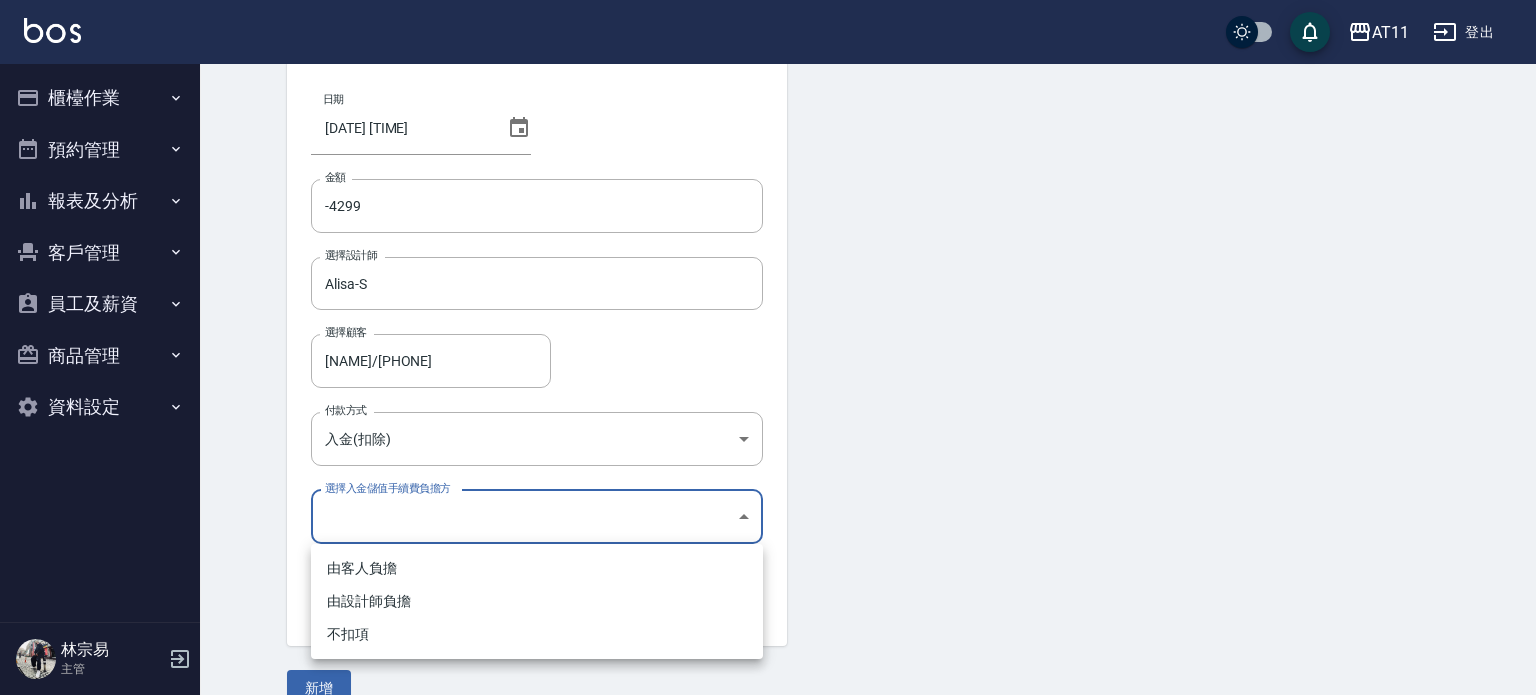 click on "不扣項" at bounding box center (537, 634) 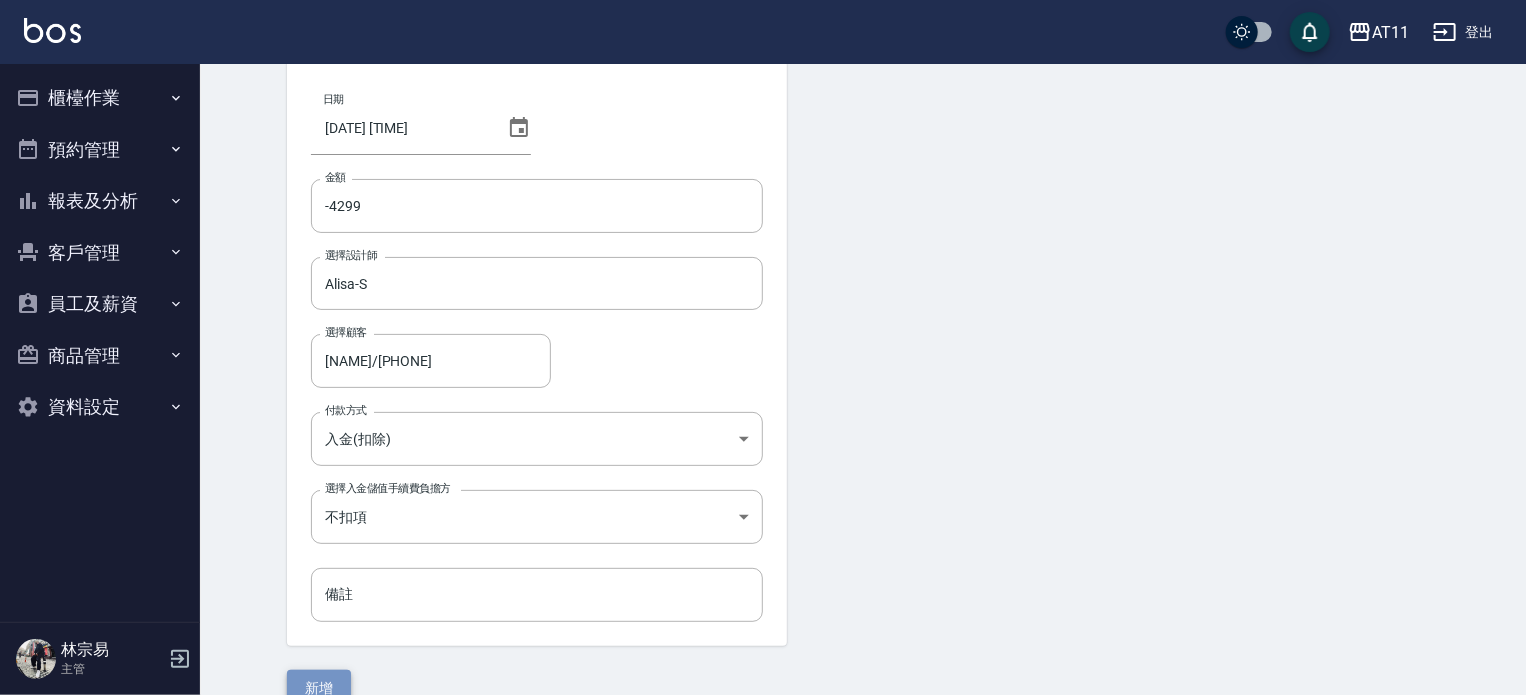click on "新增" at bounding box center (319, 688) 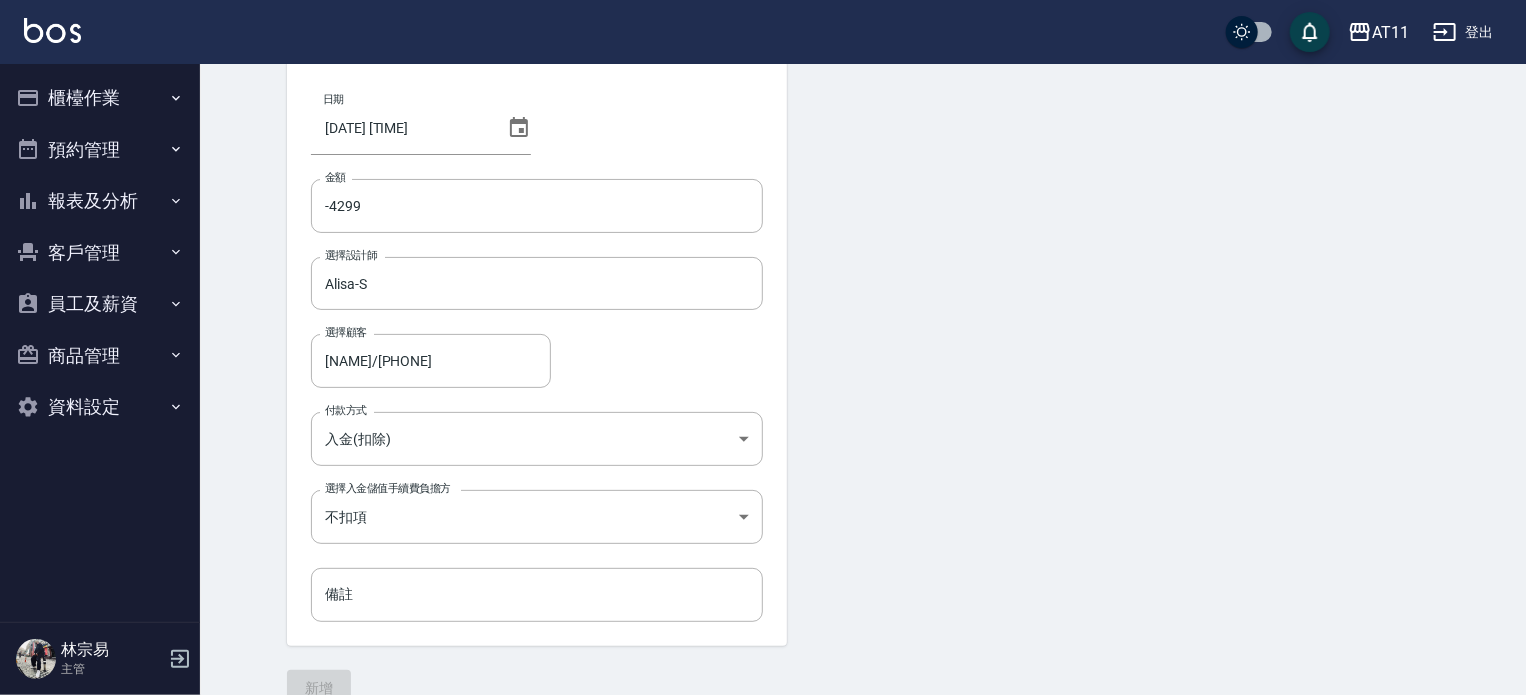 scroll, scrollTop: 0, scrollLeft: 0, axis: both 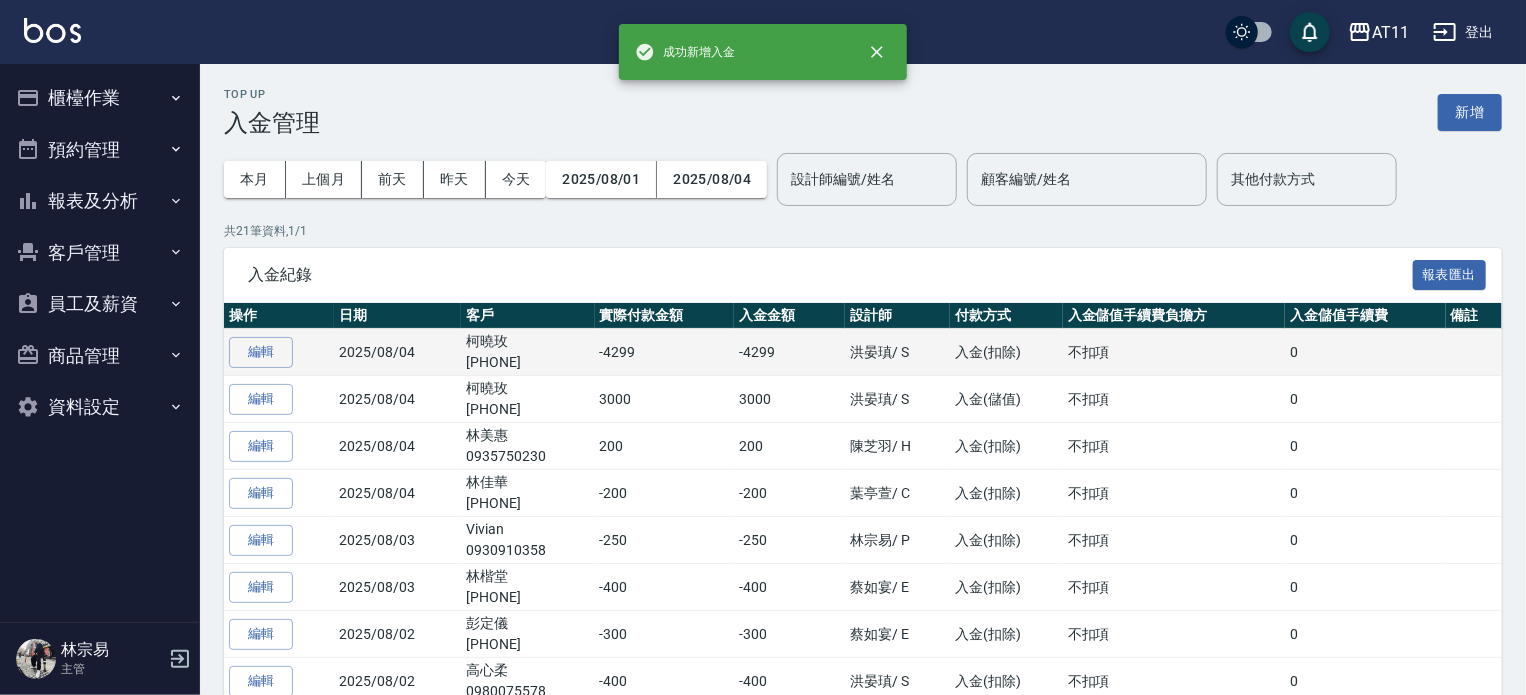 click on "2025/08/04" at bounding box center (397, 352) 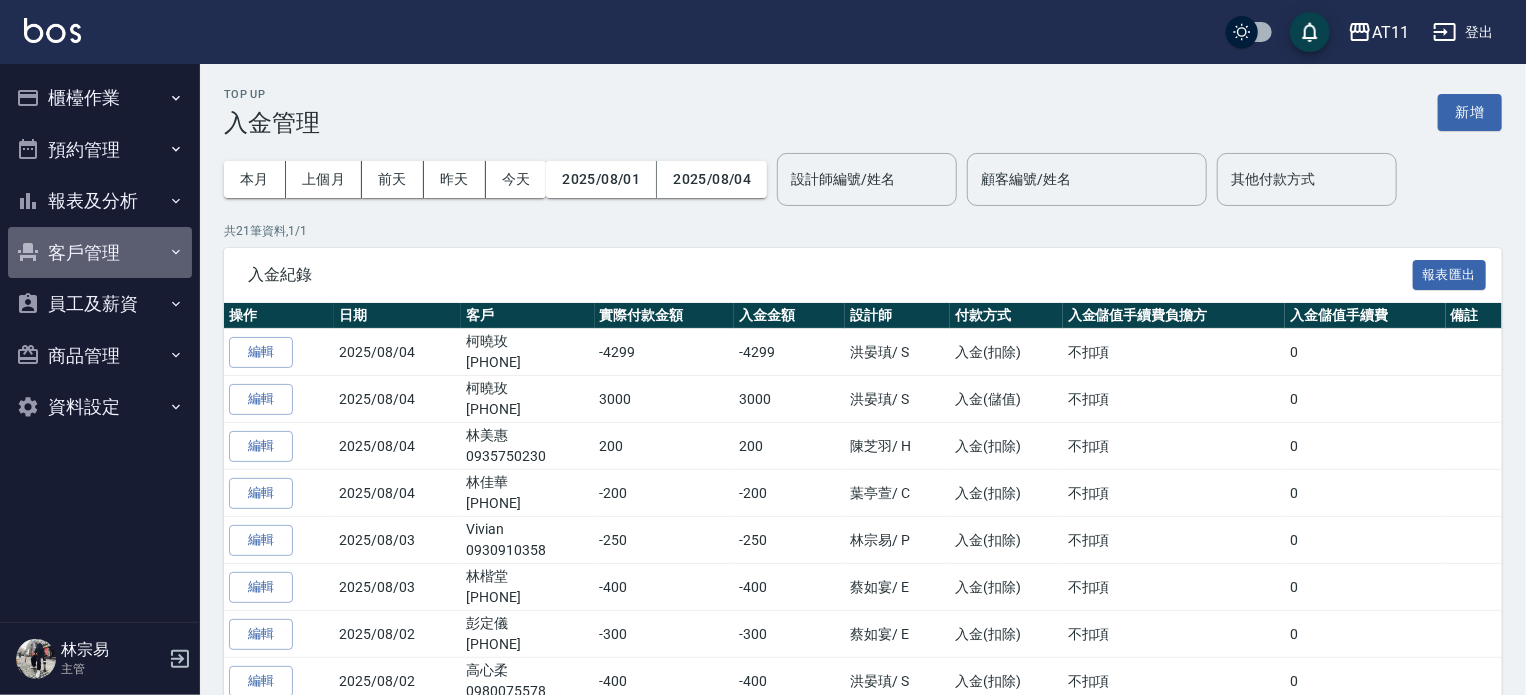 click on "客戶管理" at bounding box center (100, 253) 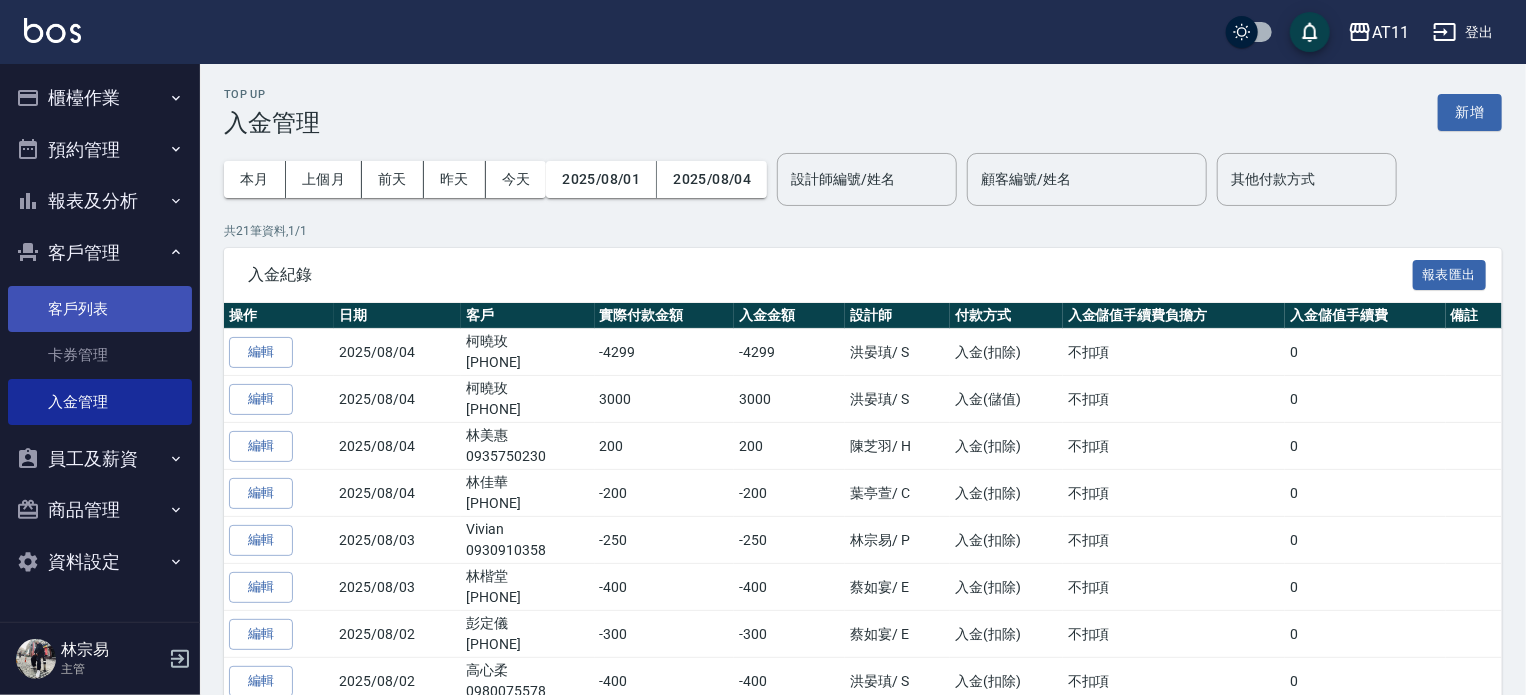 click on "客戶列表" at bounding box center (100, 309) 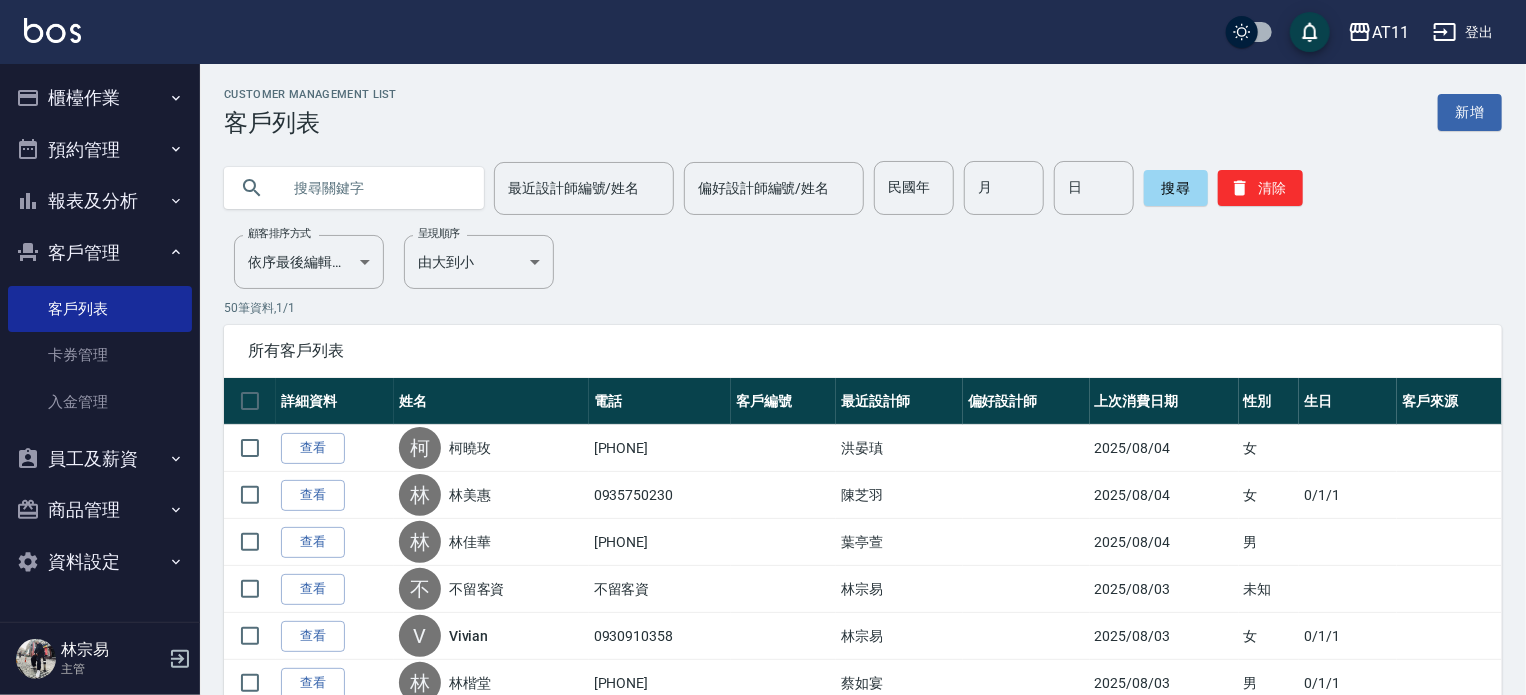click at bounding box center (374, 188) 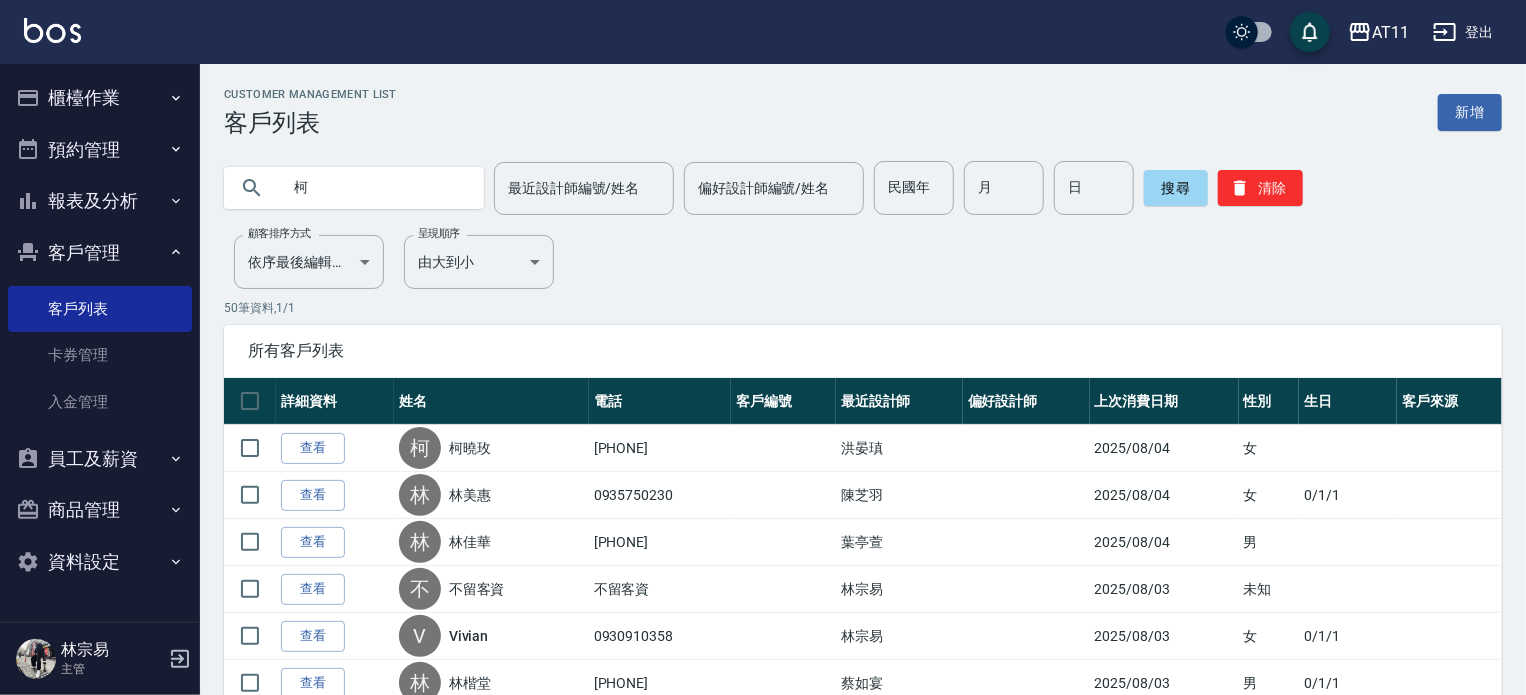 type on "柯" 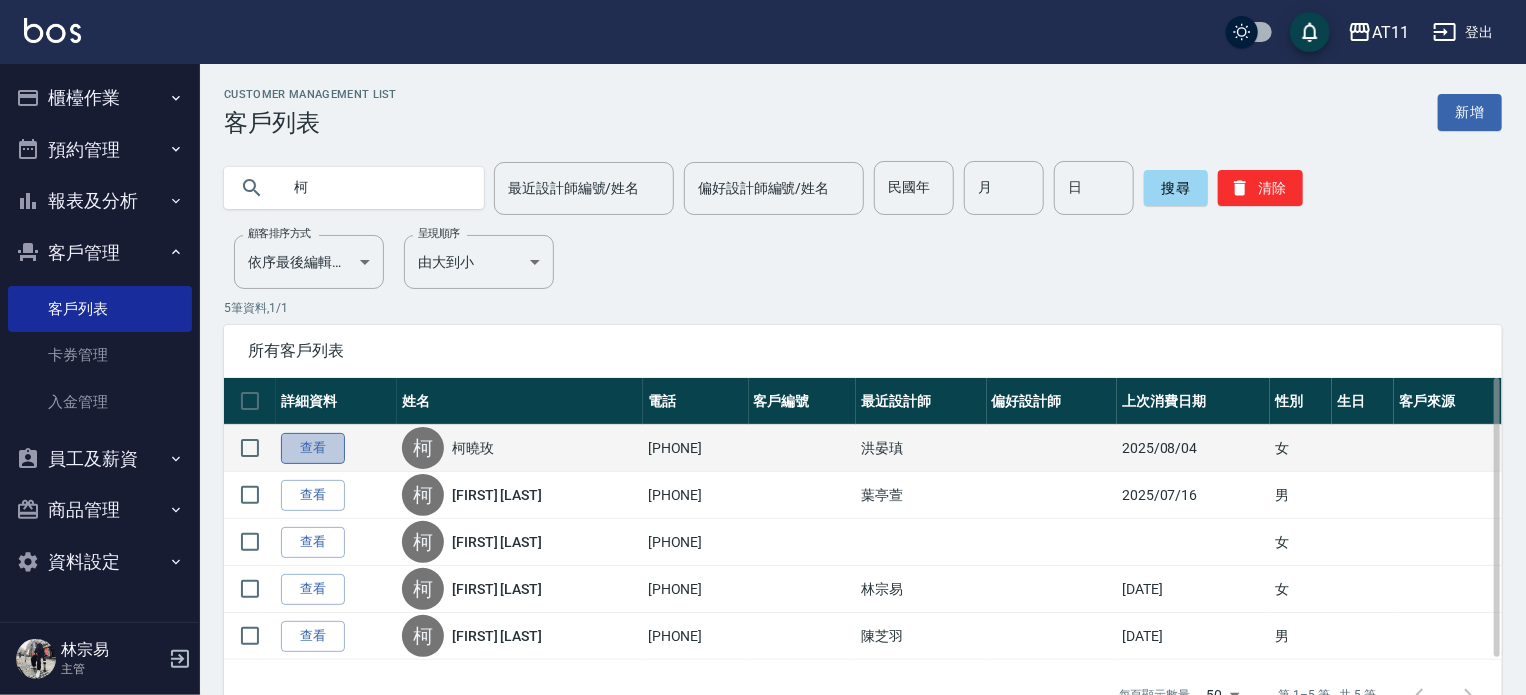click on "查看" at bounding box center [313, 448] 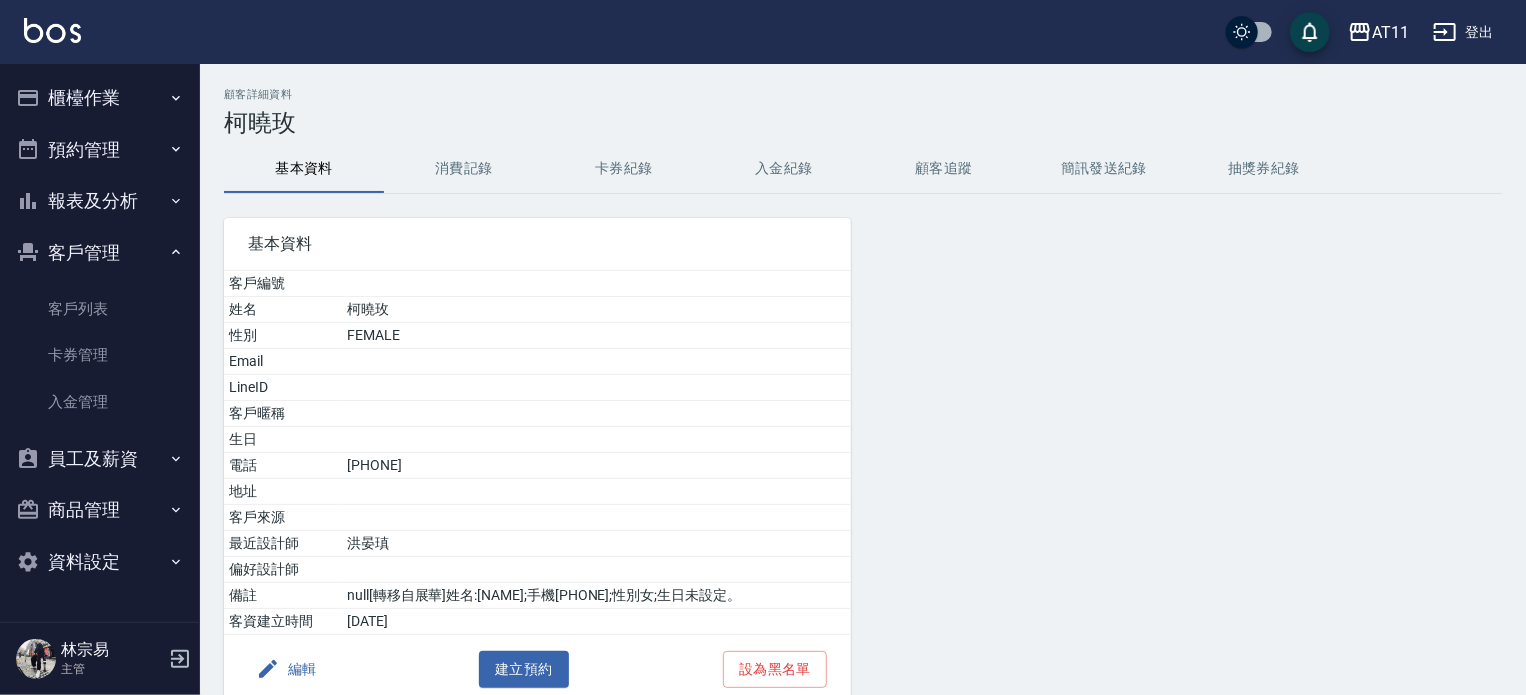 click on "入金紀錄" at bounding box center (784, 169) 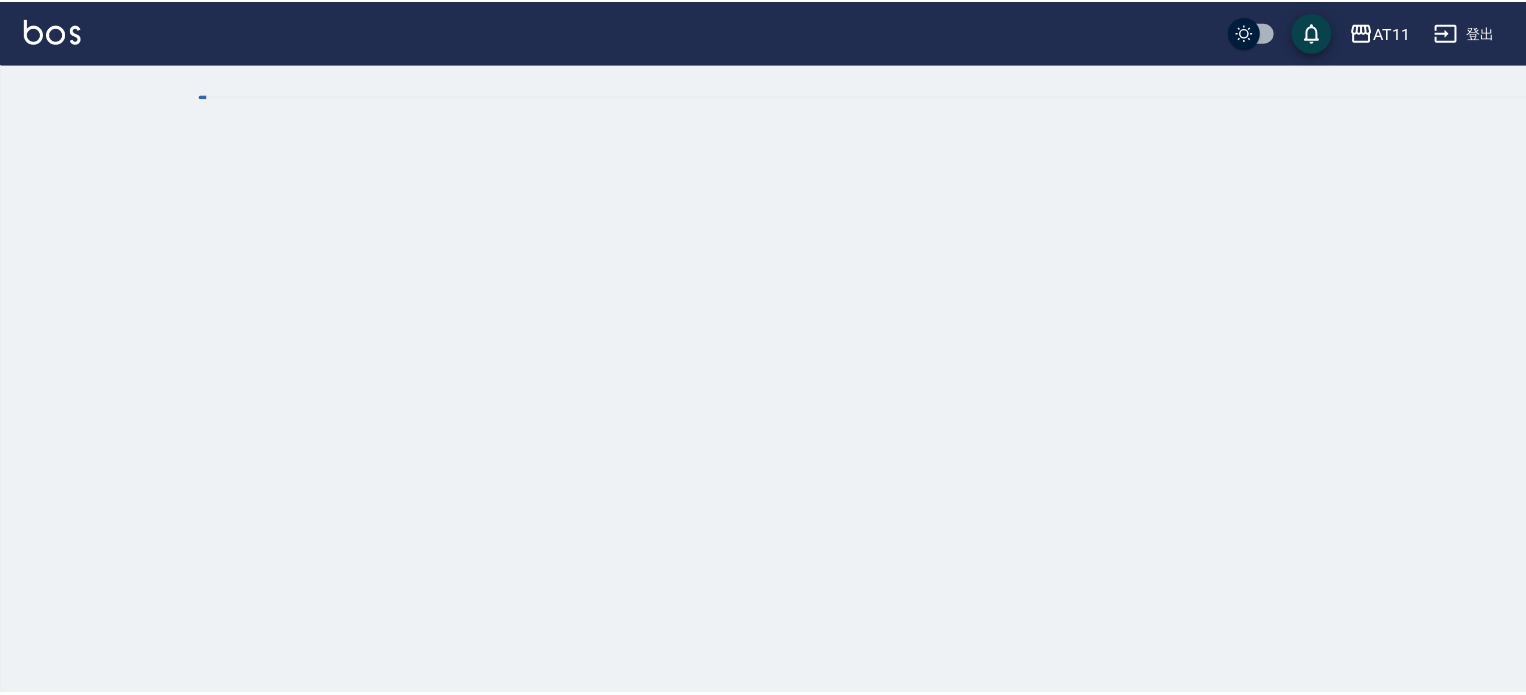 scroll, scrollTop: 0, scrollLeft: 0, axis: both 